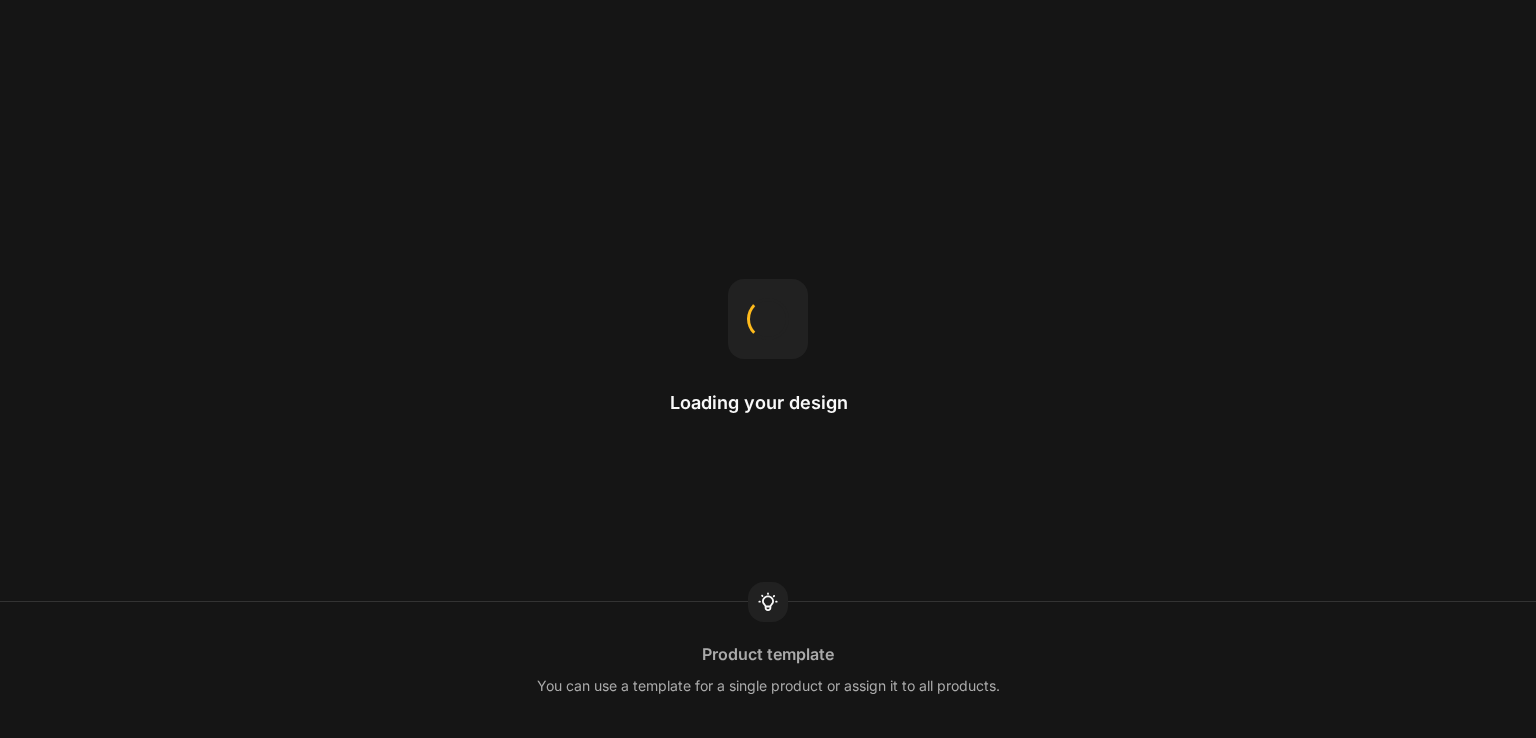 scroll, scrollTop: 0, scrollLeft: 0, axis: both 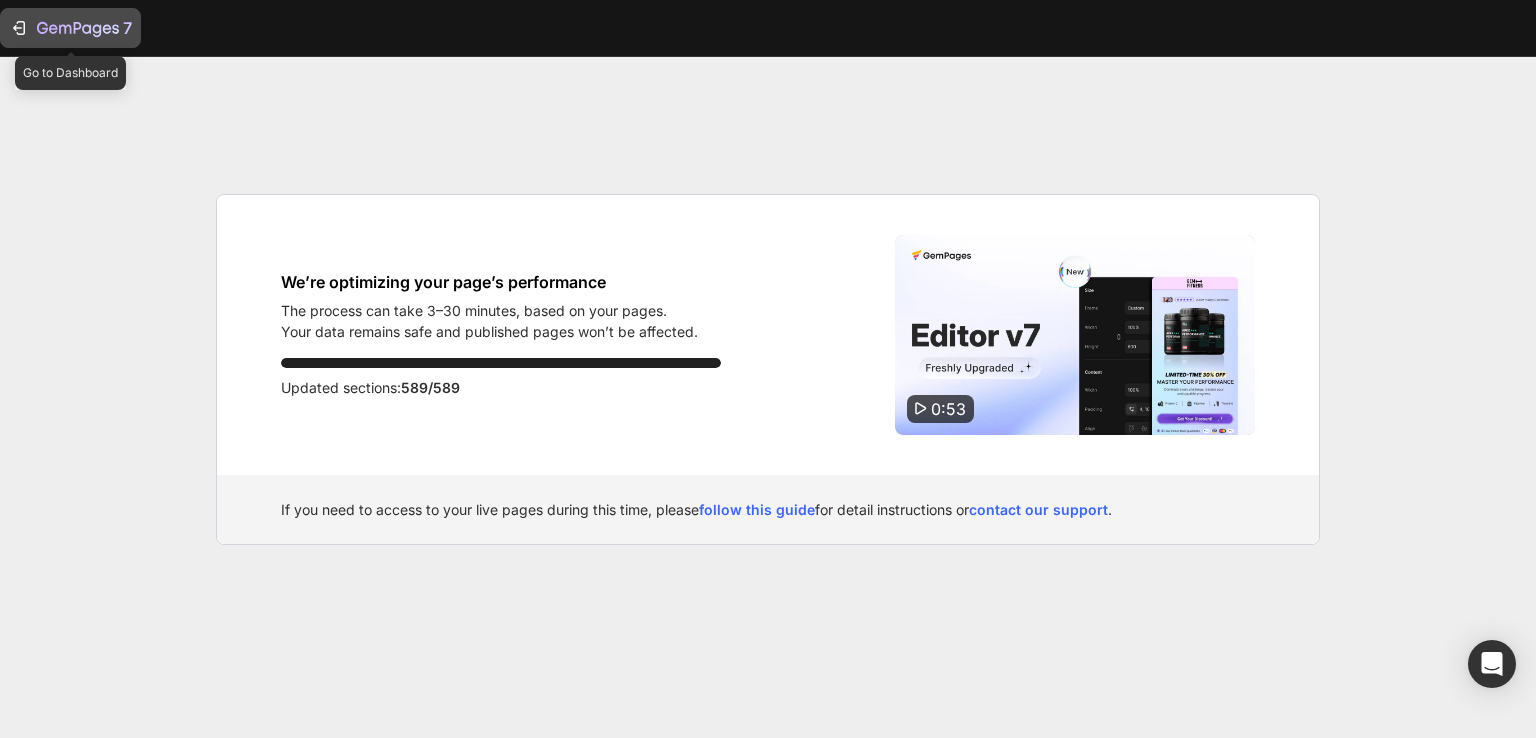 click on "7" 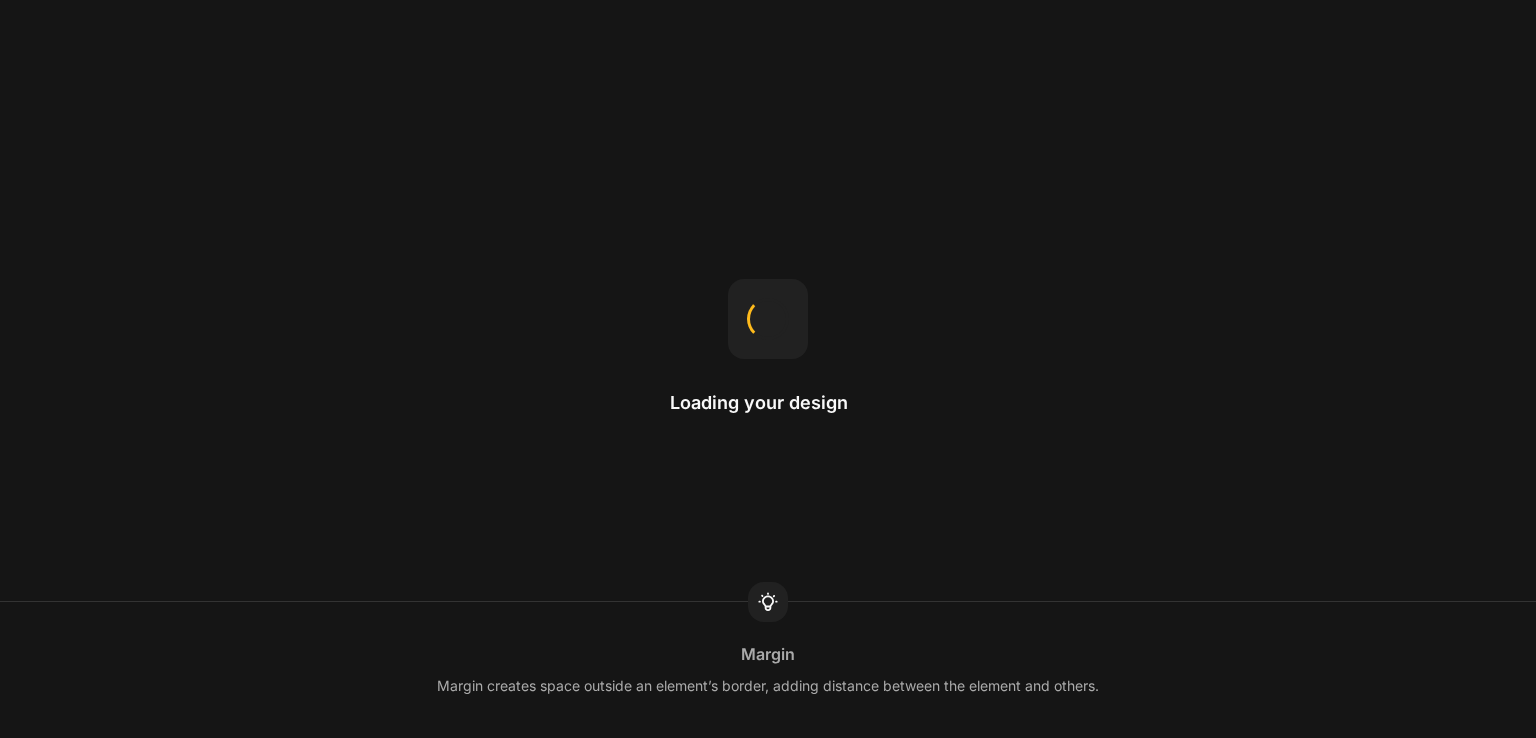 scroll, scrollTop: 0, scrollLeft: 0, axis: both 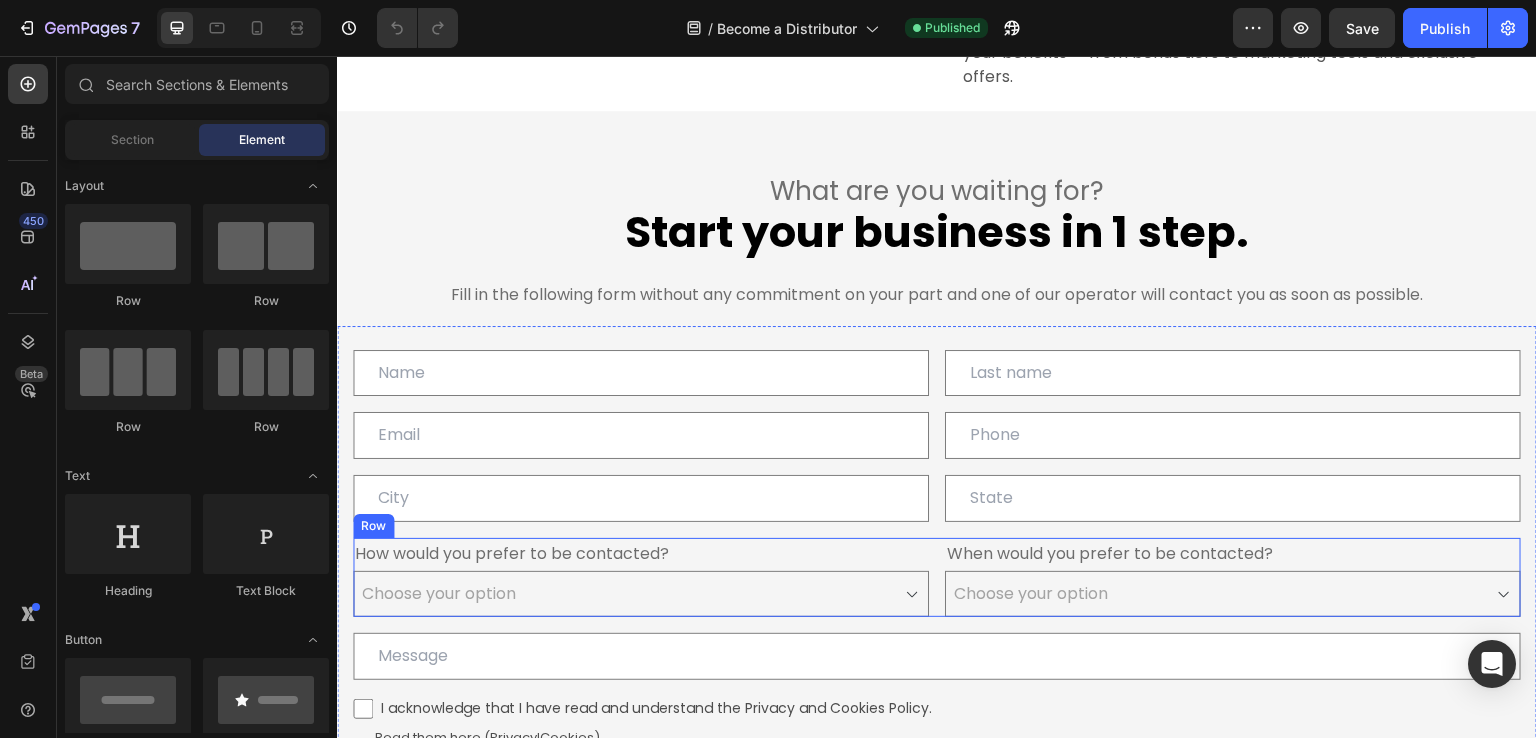 click on "How would you prefer to be contacted? Text block Choose your option Email Phone Dropdown Row When would you prefer to be contacted? Text block Choose your option As soon as possibile In the morning In the afternoon Dropdown Row" at bounding box center [937, 578] 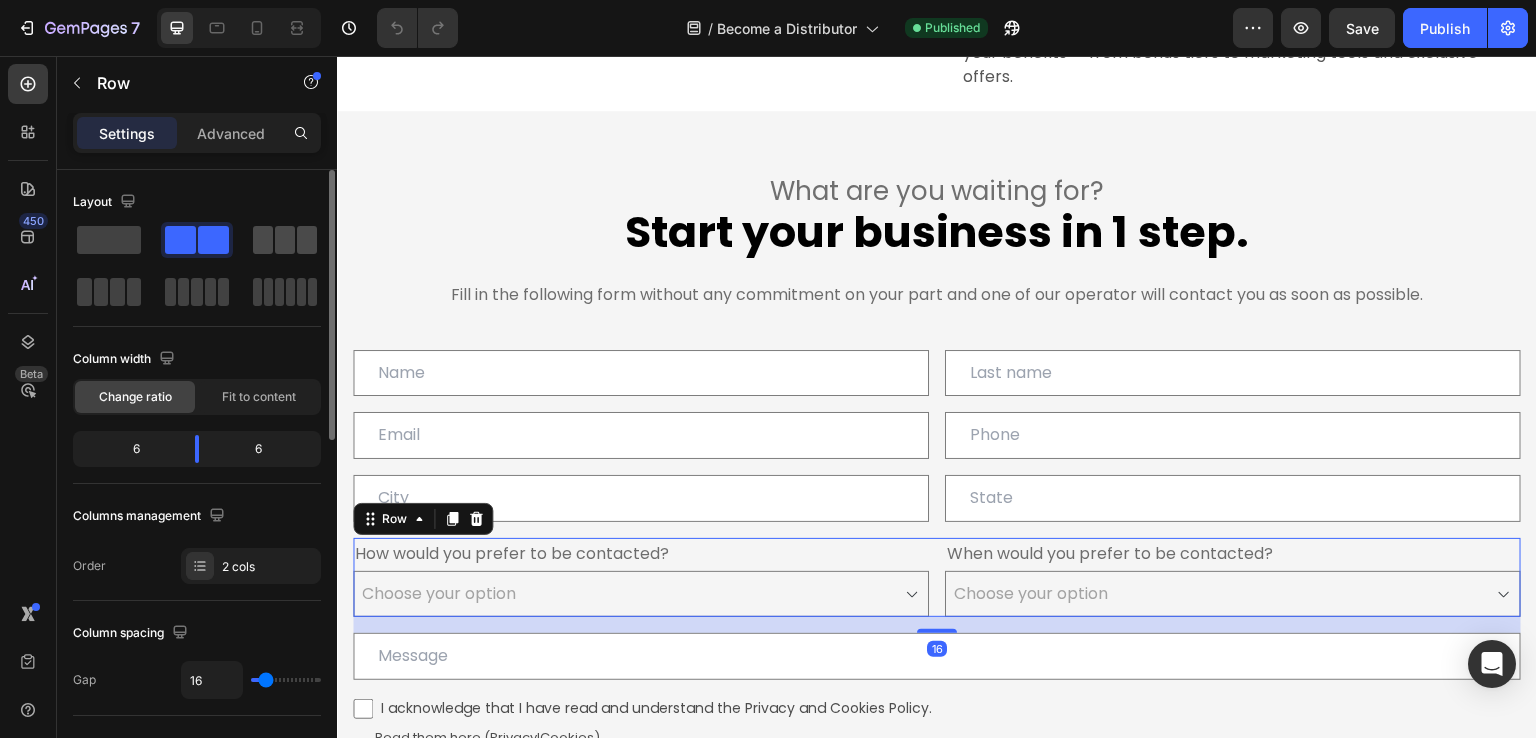 click 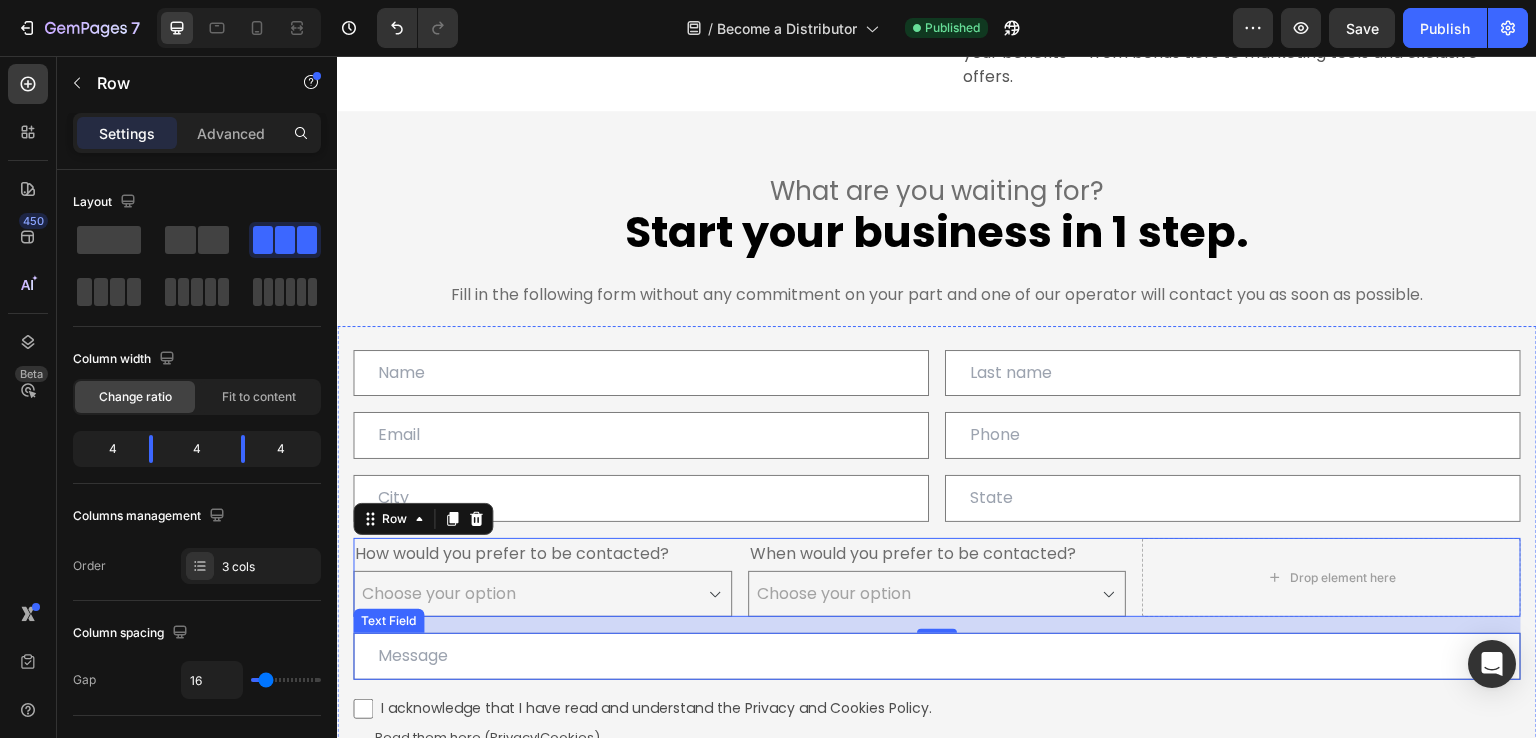 click on "Choose your option As soon as possibile In the morning In the afternoon" at bounding box center (937, 594) 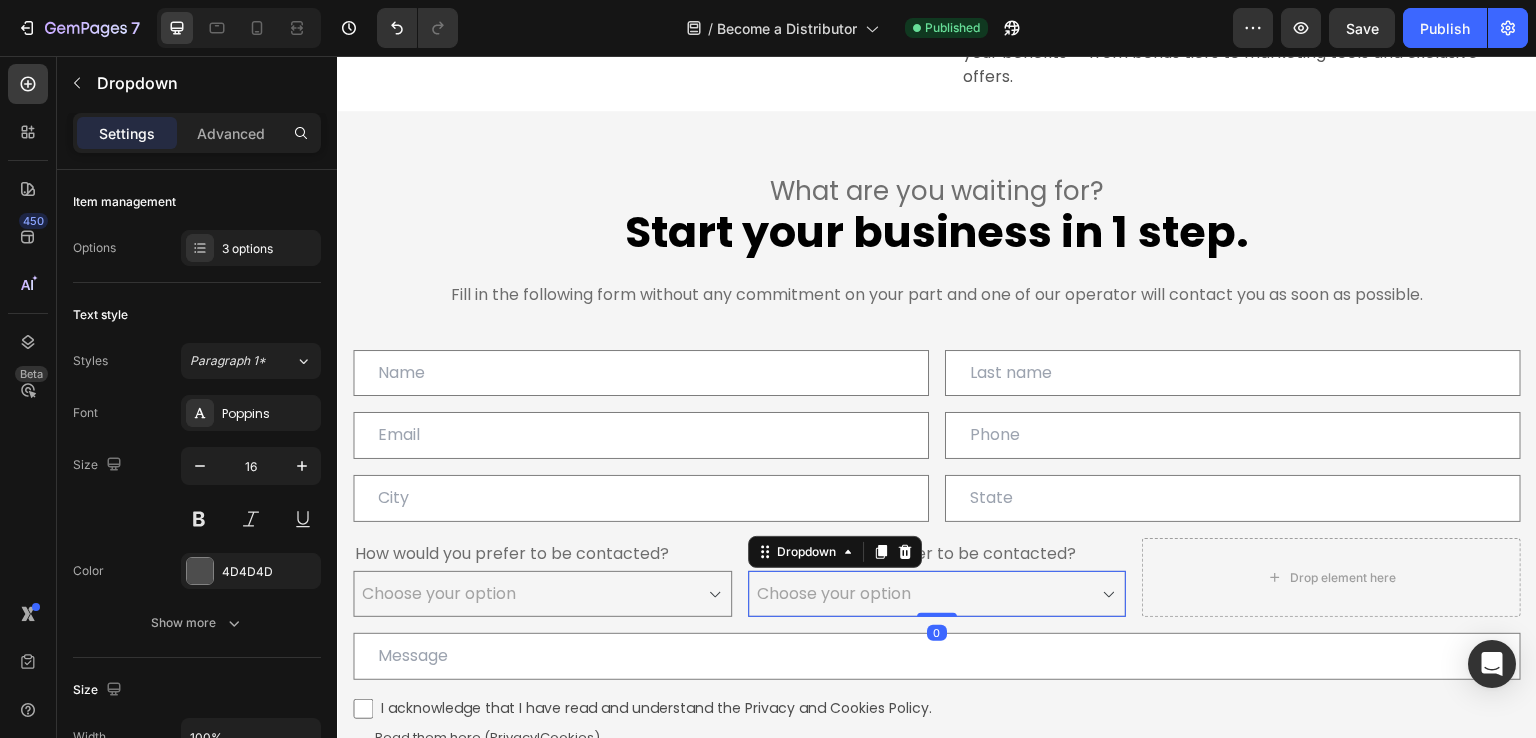 drag, startPoint x: 868, startPoint y: 551, endPoint x: 868, endPoint y: 567, distance: 16 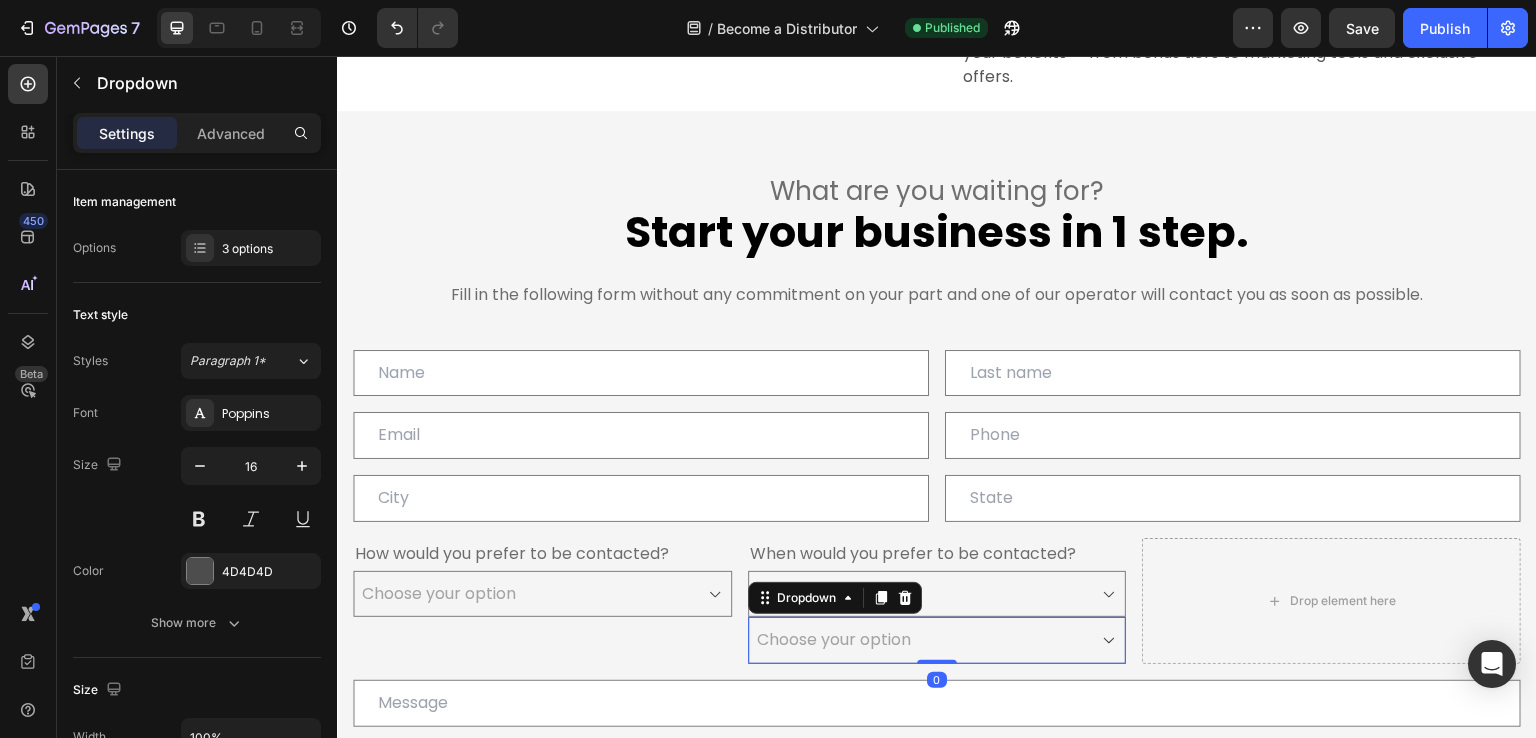 select on "As soon as possibile" 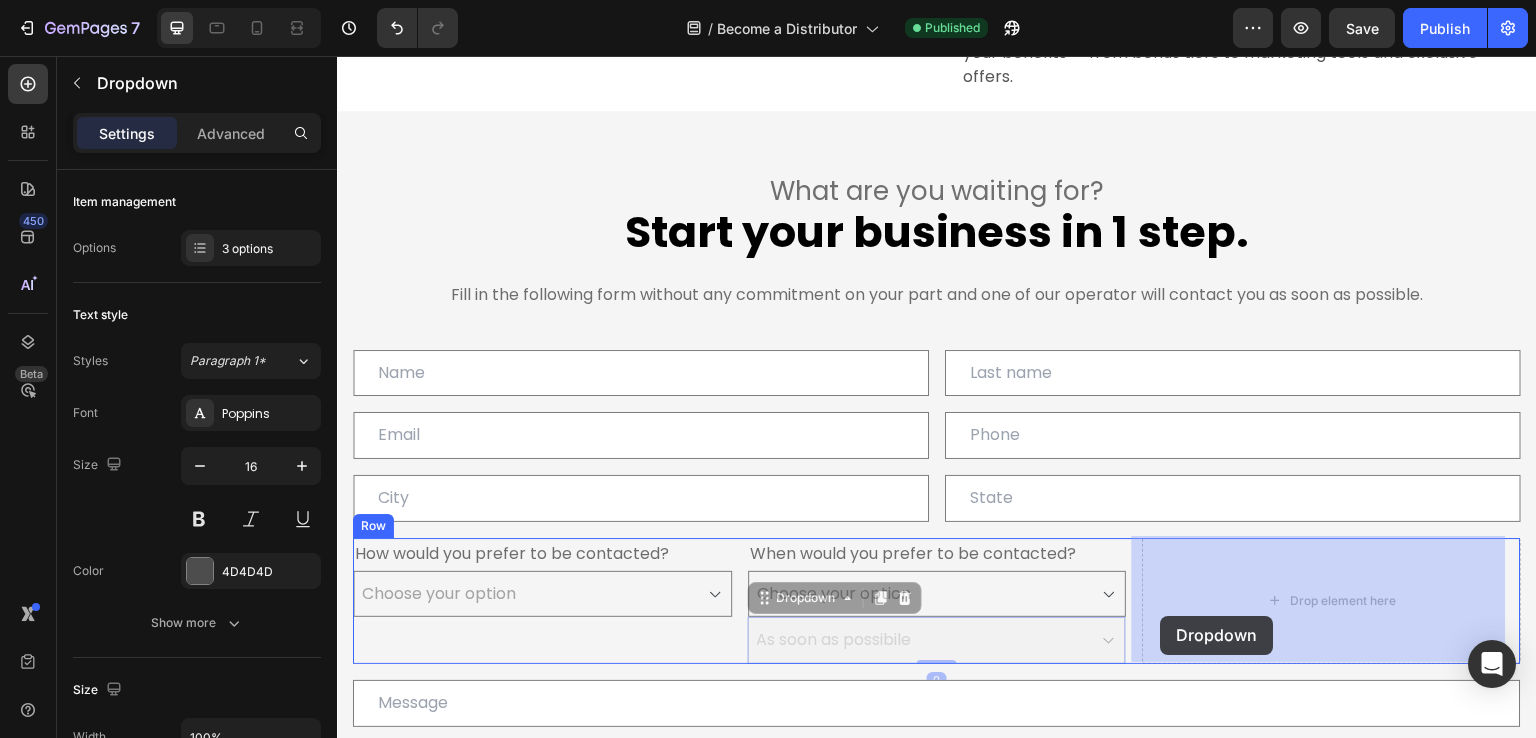 drag, startPoint x: 874, startPoint y: 627, endPoint x: 1161, endPoint y: 616, distance: 287.21072 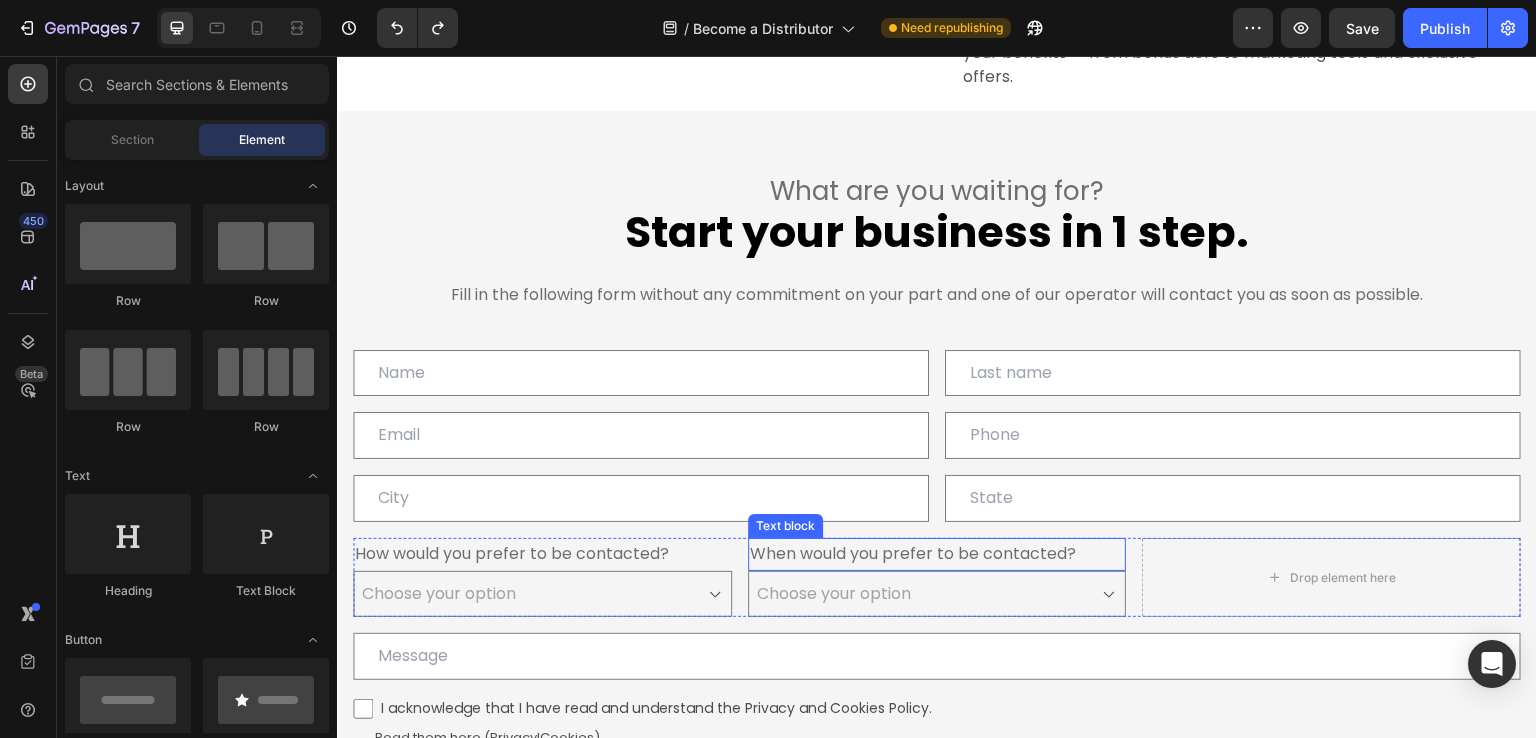 click on "When would you prefer to be contacted?" at bounding box center (937, 554) 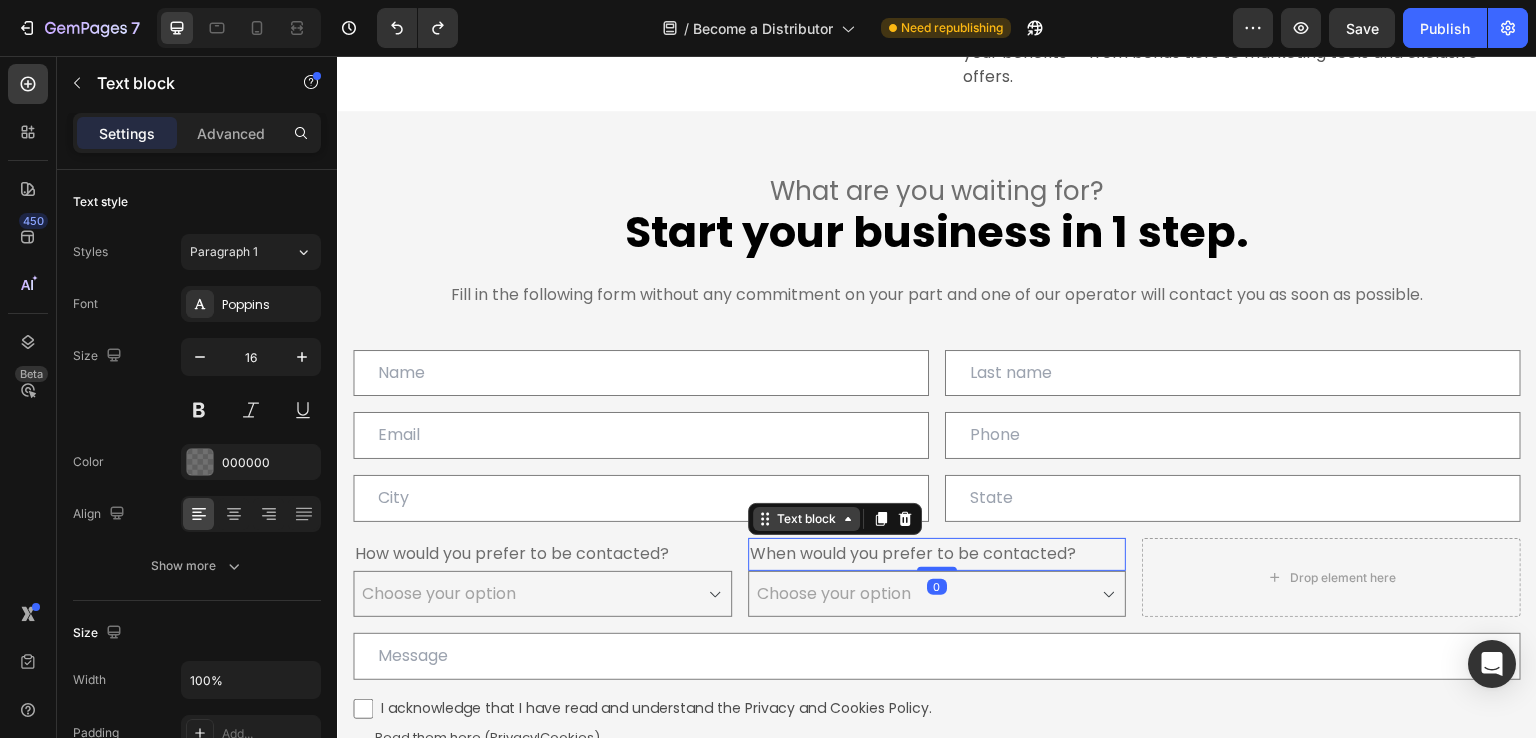 click on "Text block" at bounding box center (806, 519) 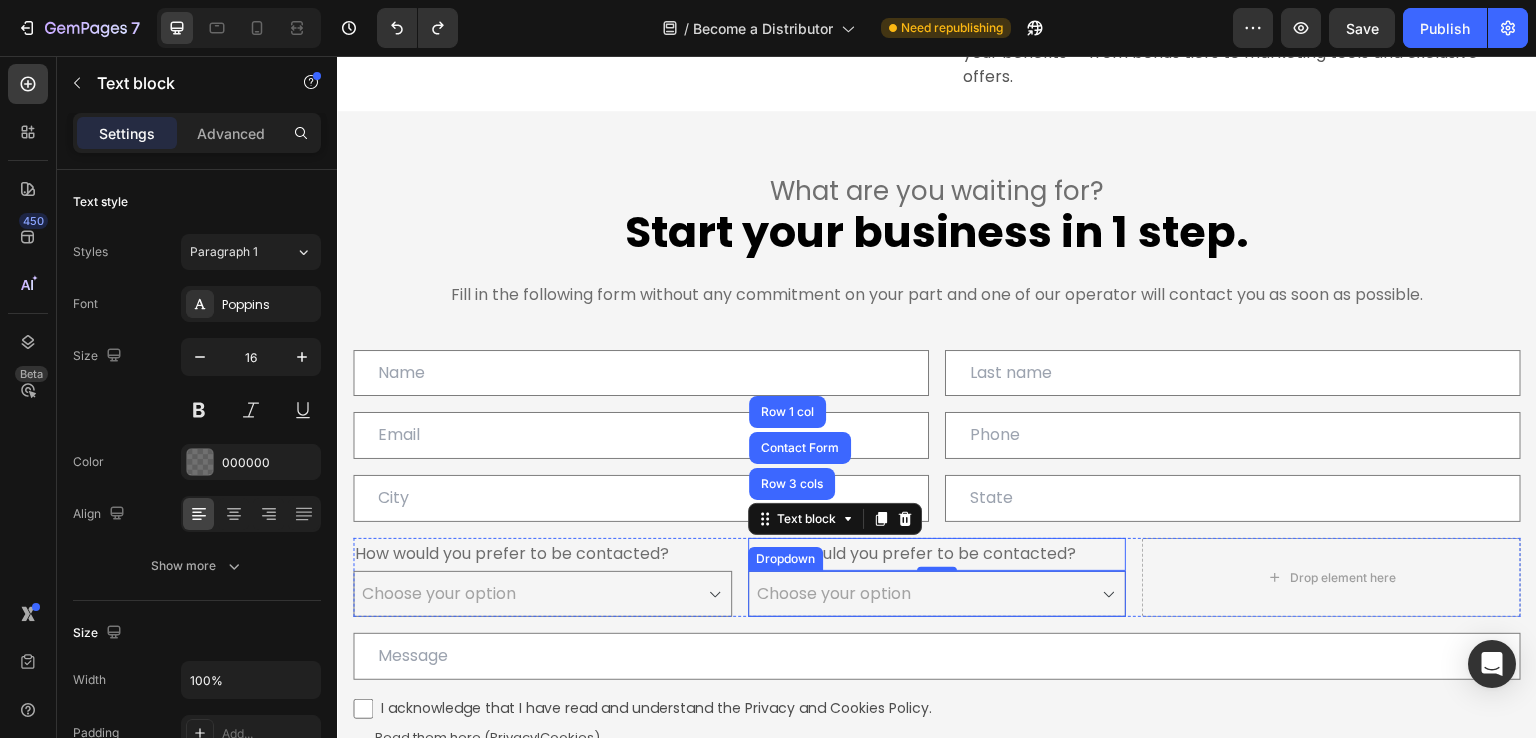 click on "Choose your option As soon as possibile In the morning In the afternoon" at bounding box center (937, 594) 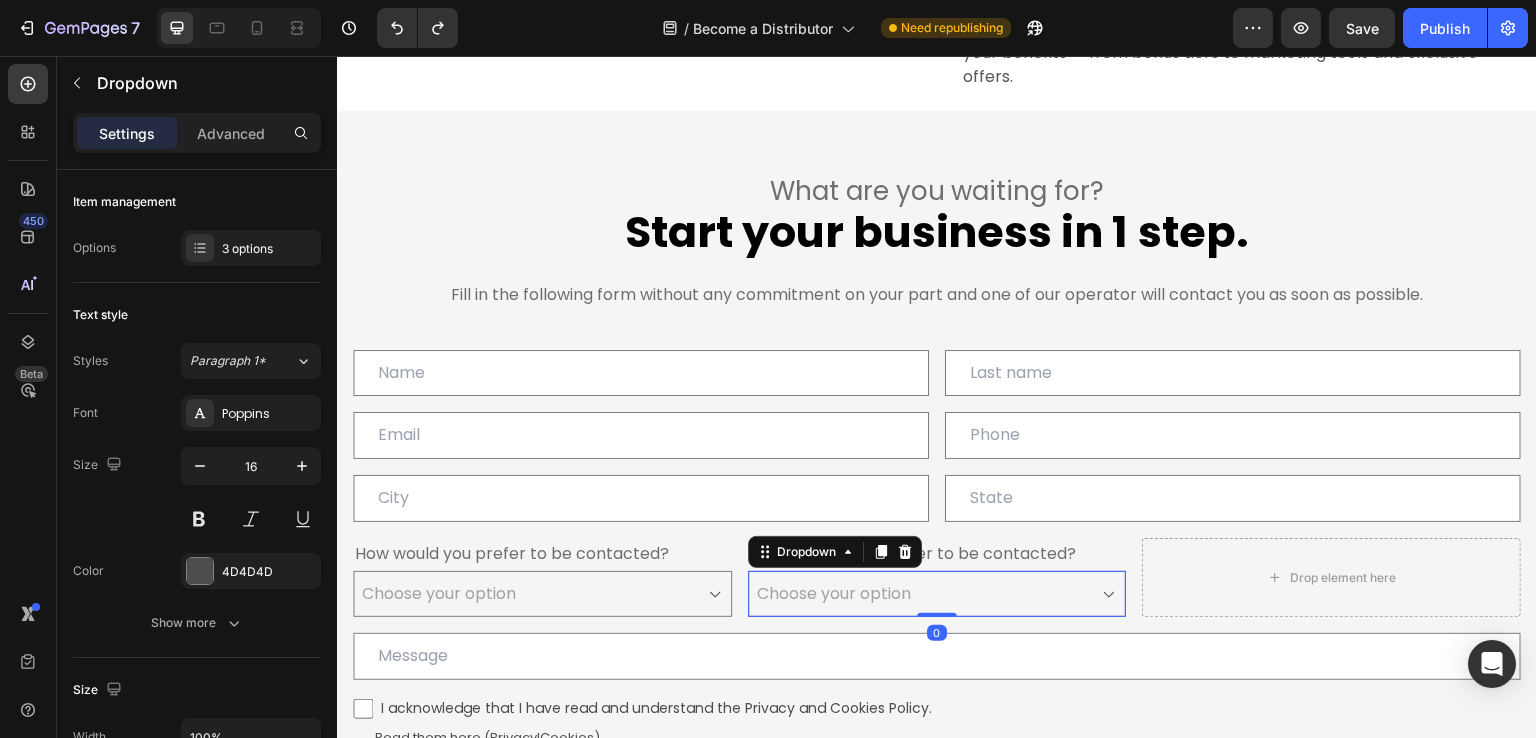 click on "When would you prefer to be contacted?" at bounding box center [937, 554] 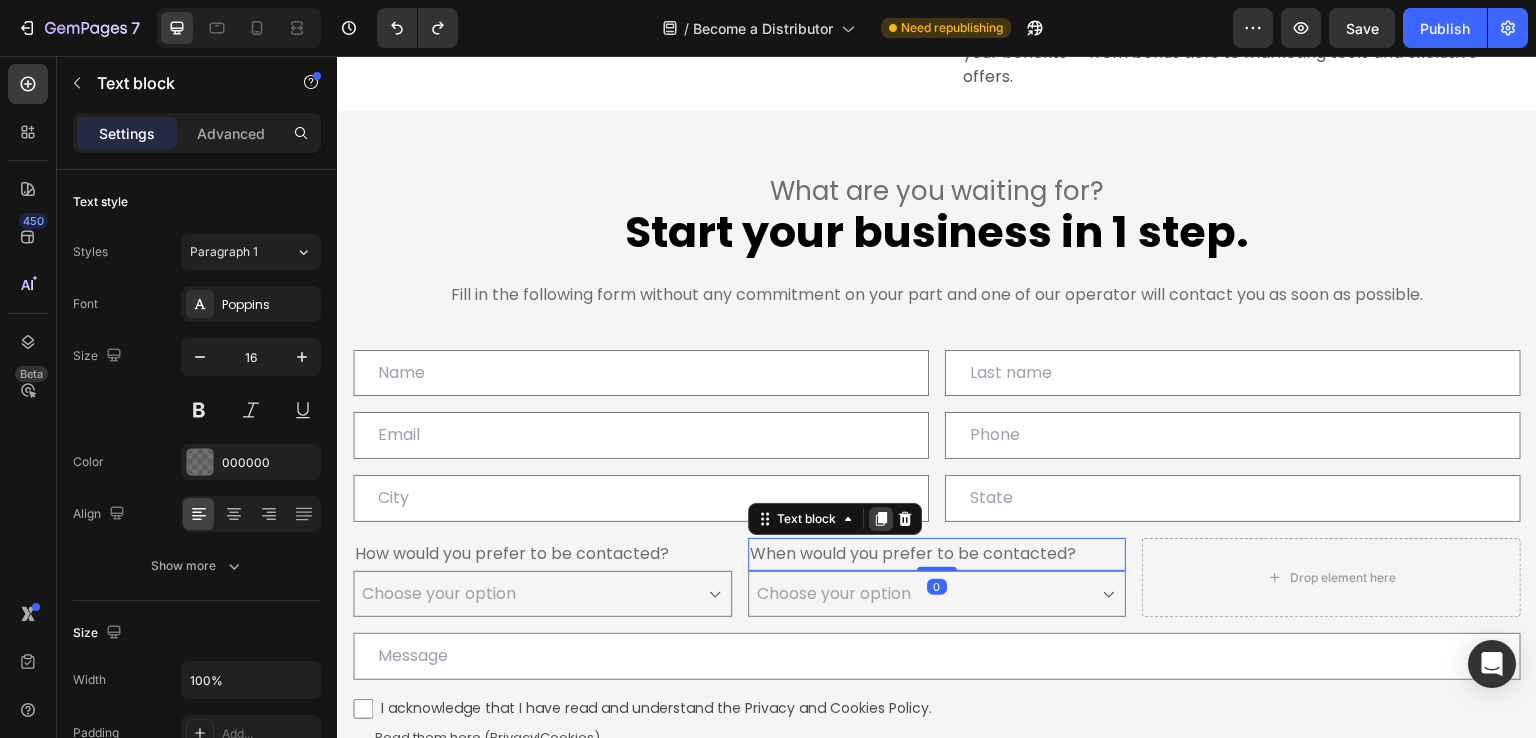 click 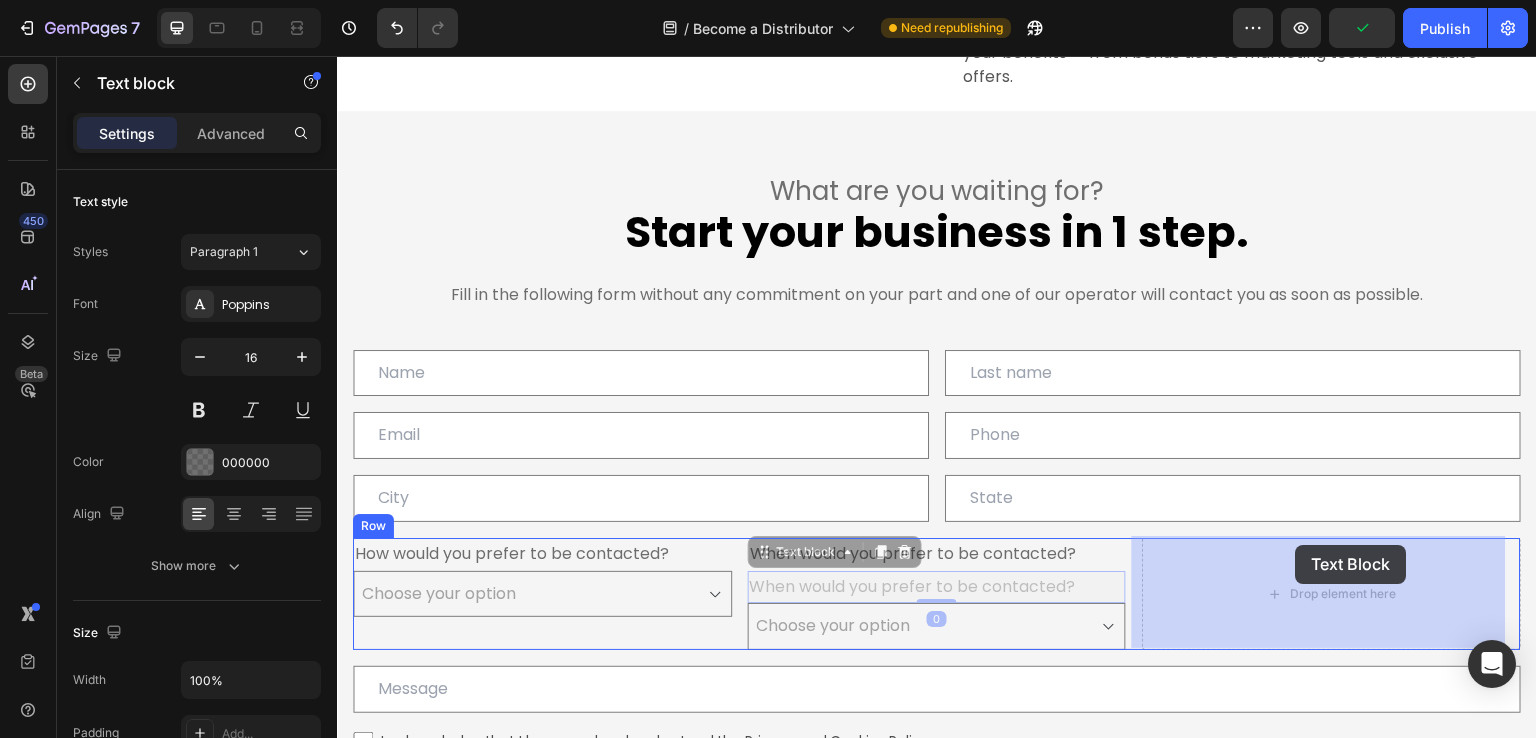 drag, startPoint x: 879, startPoint y: 577, endPoint x: 1296, endPoint y: 545, distance: 418.226 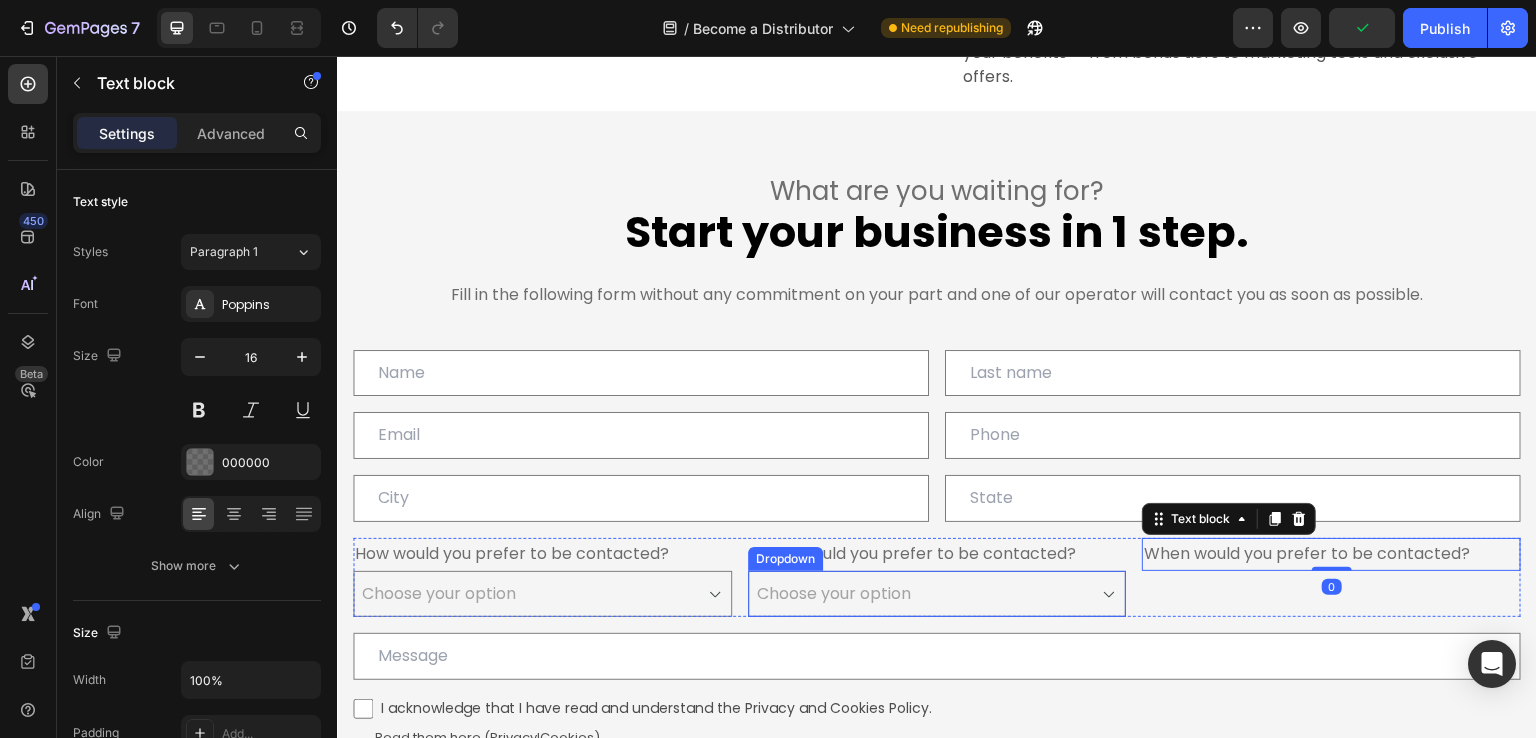 click on "Choose your option As soon as possibile In the morning In the afternoon" at bounding box center (937, 594) 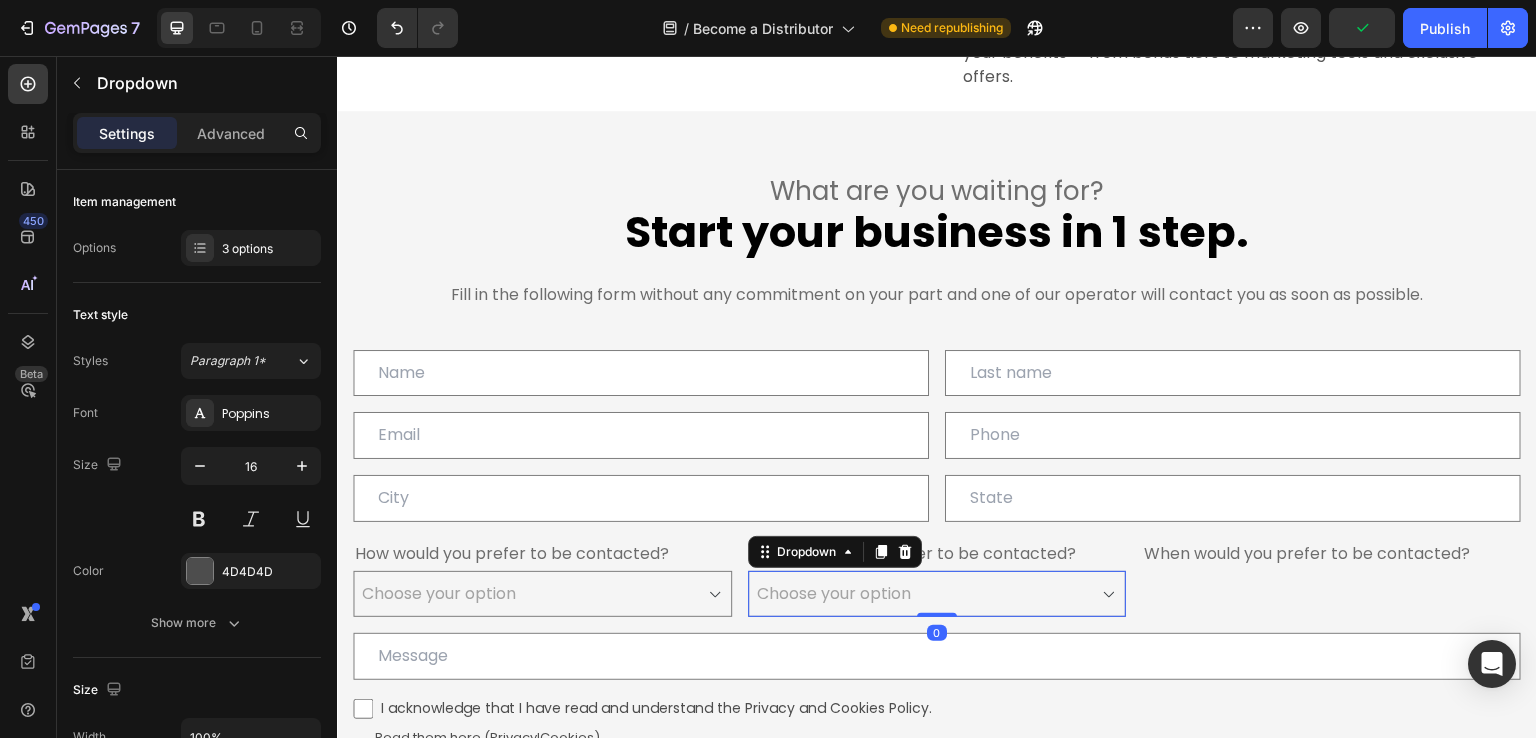 drag, startPoint x: 874, startPoint y: 547, endPoint x: 864, endPoint y: 594, distance: 48.052055 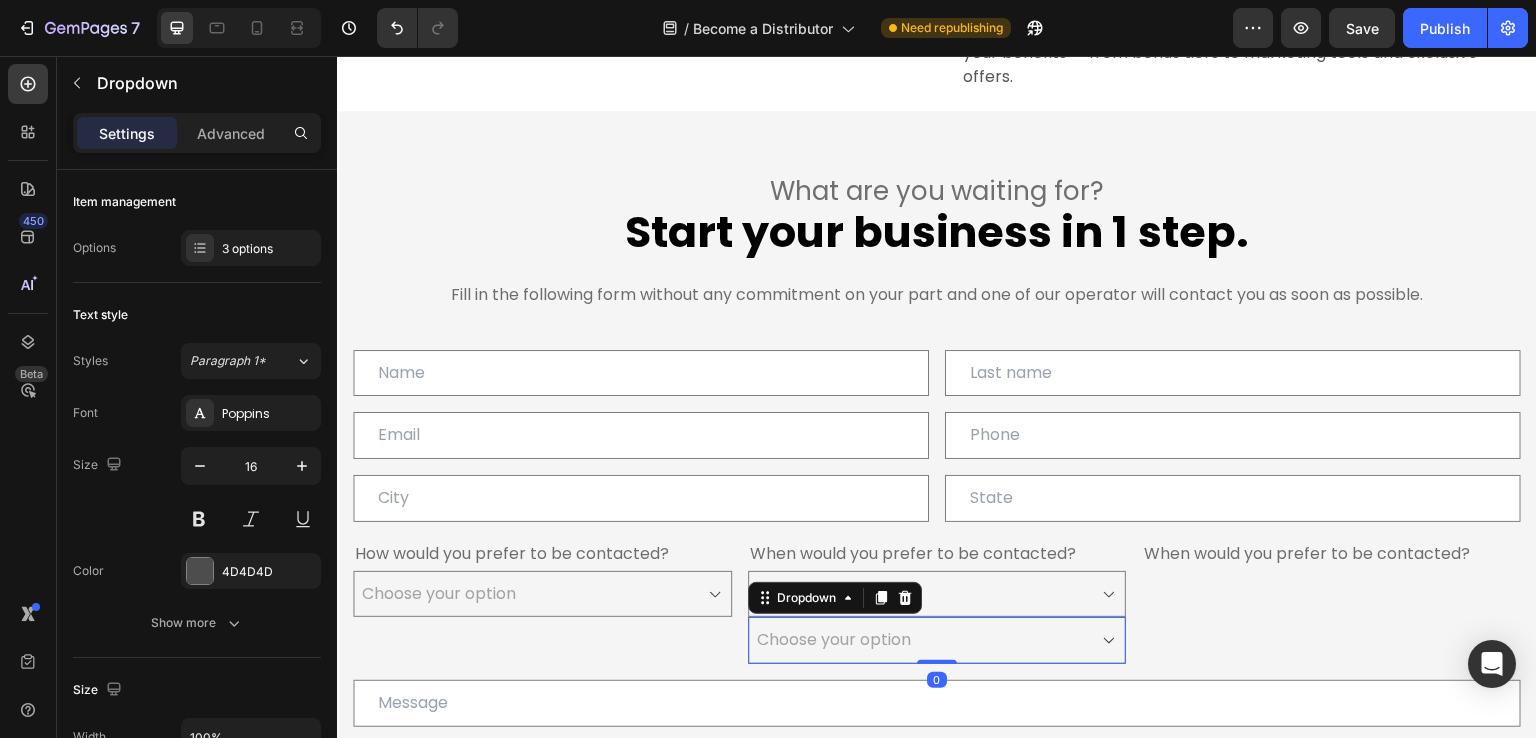 select on "As soon as possibile" 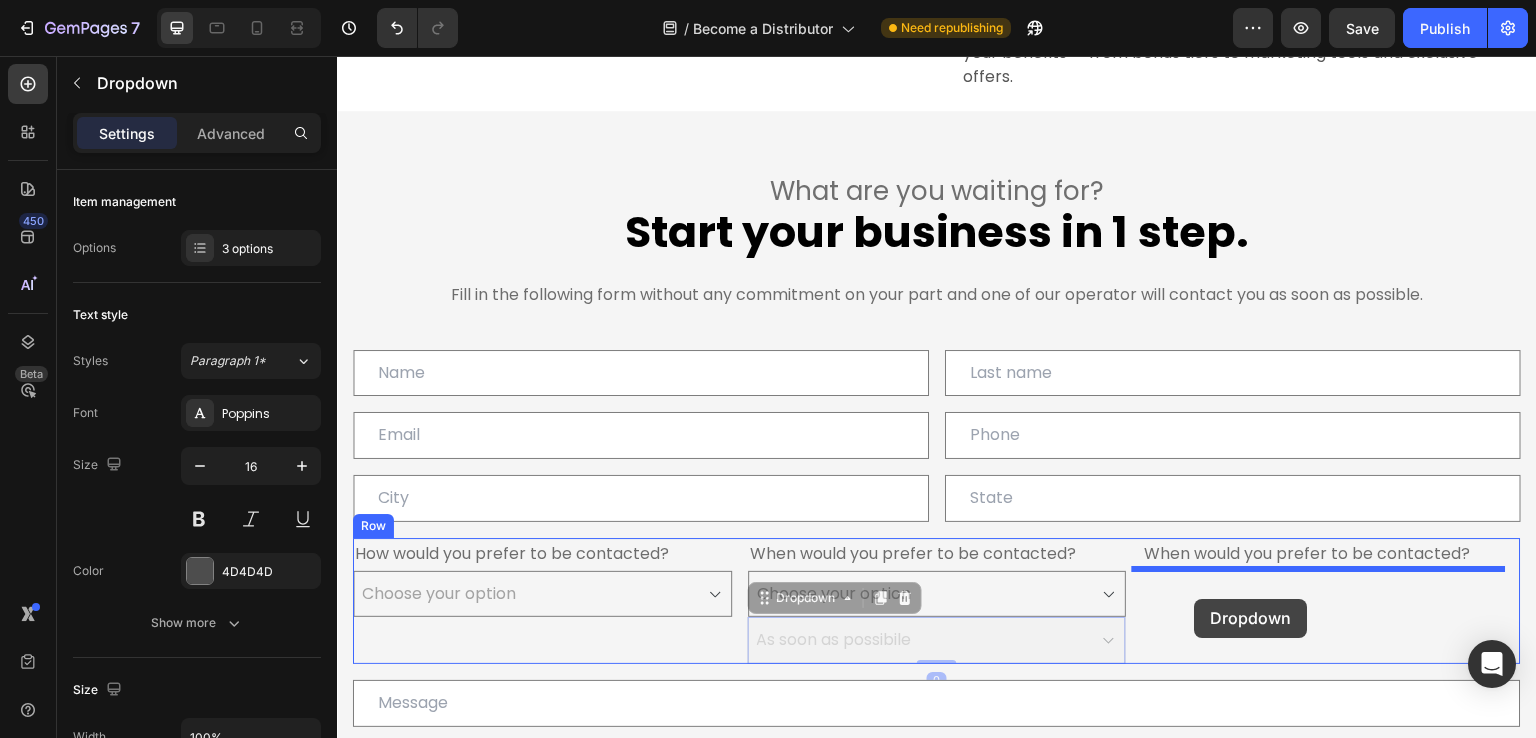 drag, startPoint x: 859, startPoint y: 624, endPoint x: 1195, endPoint y: 599, distance: 336.92877 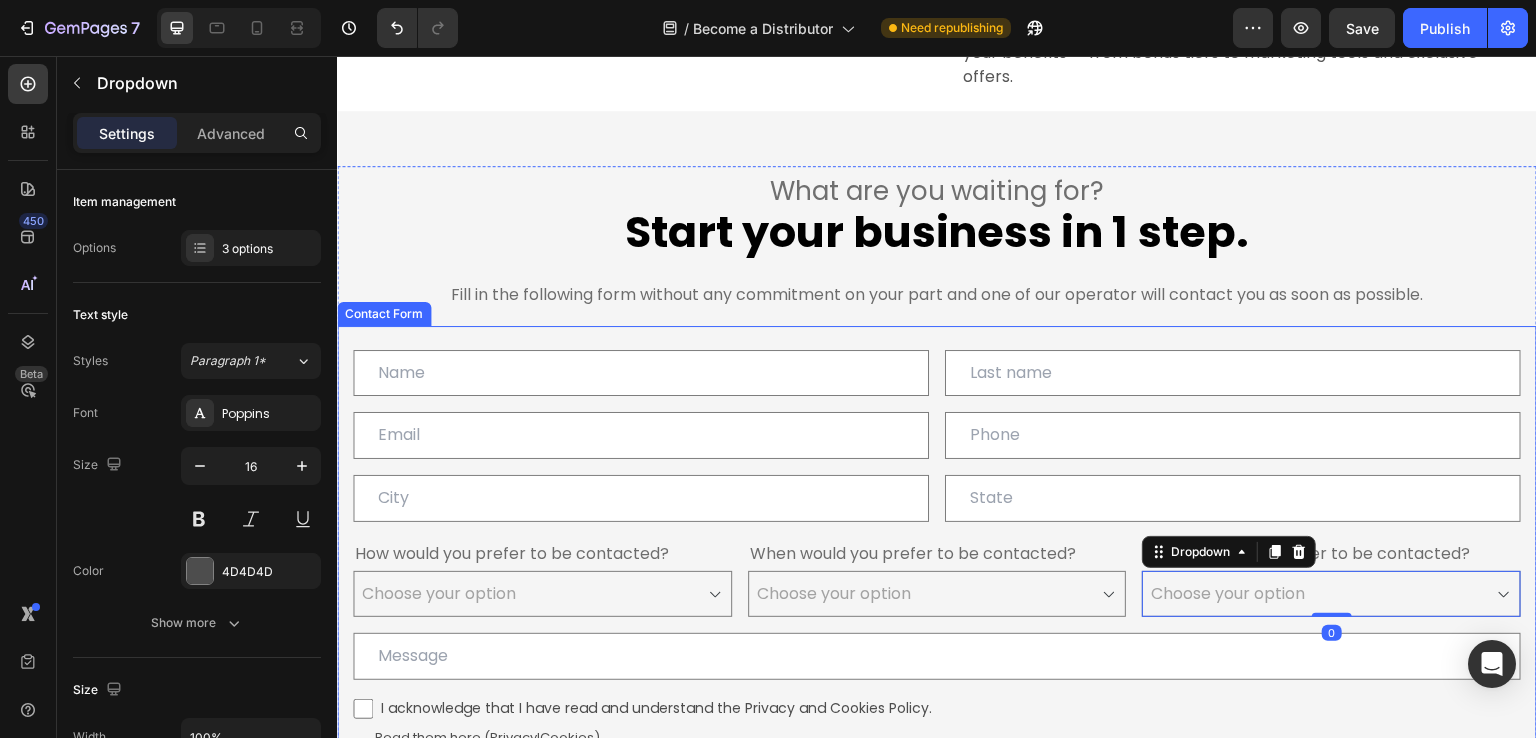 click on "Text Field Text Field Row Email Field Text Field Row Text Field Text Field Row Row How would you prefer to be contacted? Text block Choose your option Email Phone Dropdown Row When would you prefer to be contacted? Text block Choose your option As soon as possibile In the morning In the afternoon Dropdown When would you prefer to be contacted? Text block Choose your option As soon as possibile In the morning In the afternoon Dropdown   0 Row Text Field I acknowledge that I have read and understand the Privacy and Cookies Policy. Checkbox Read them here ( Privacy  I  Cookies ) Text block Contact Form" at bounding box center [937, 551] 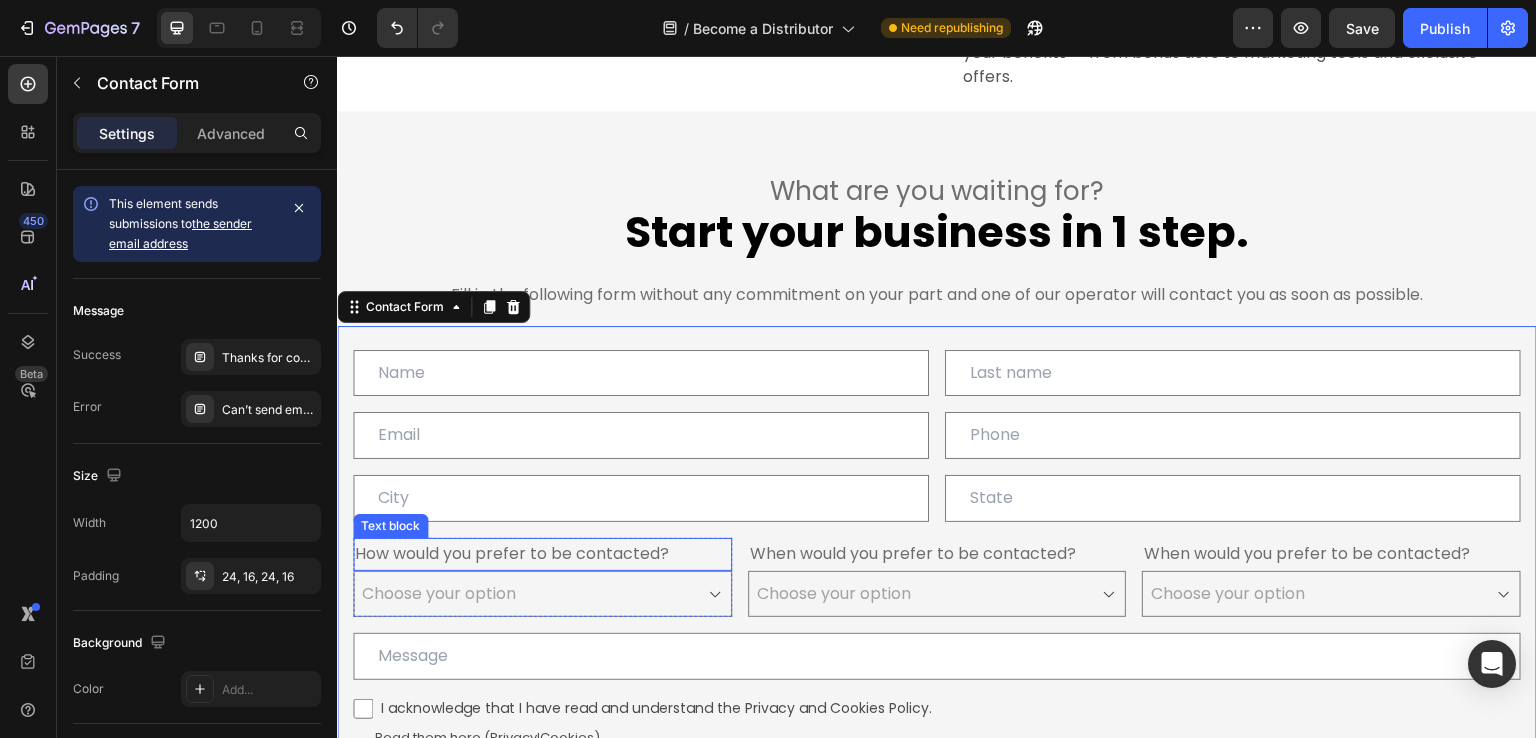 click on "How would you prefer to be contacted?" at bounding box center [542, 554] 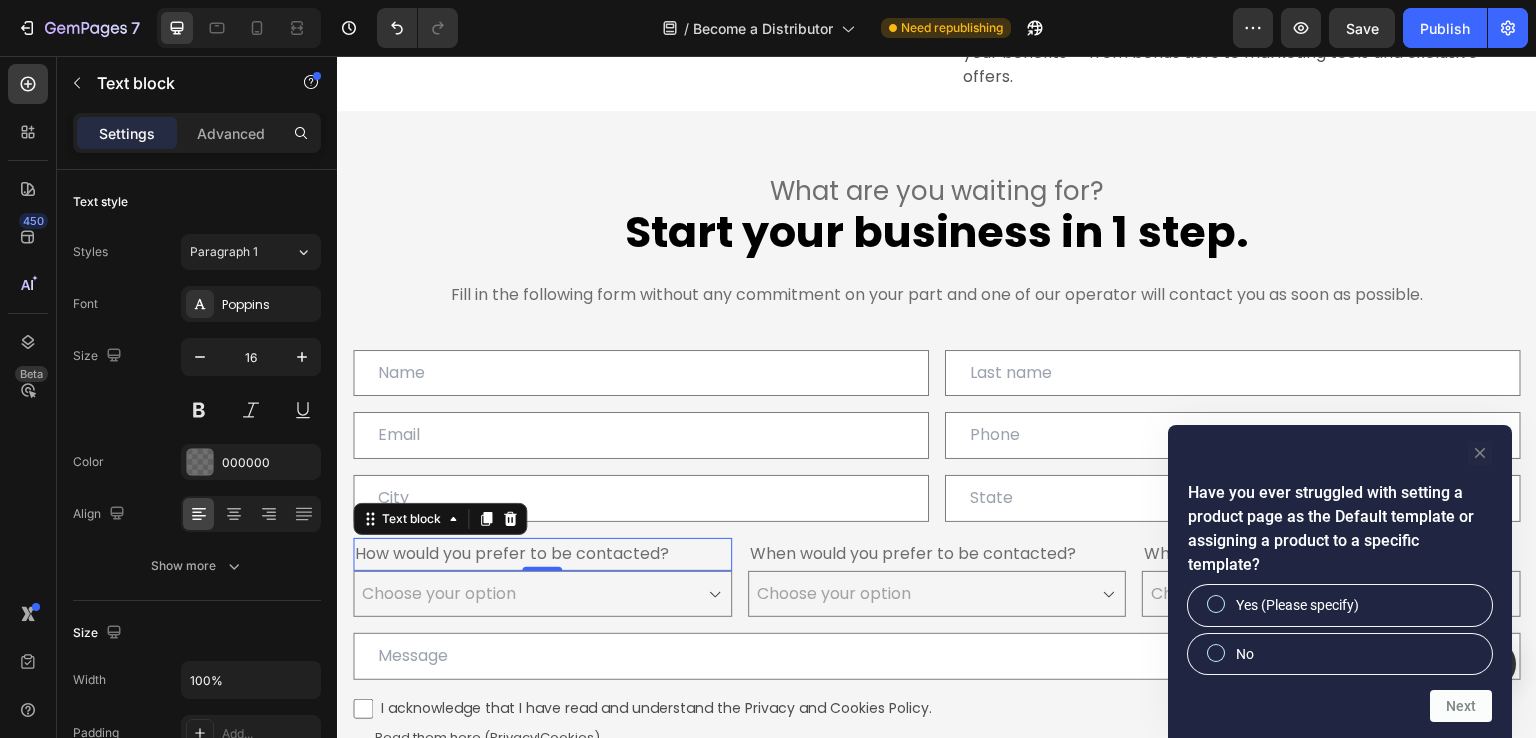 click 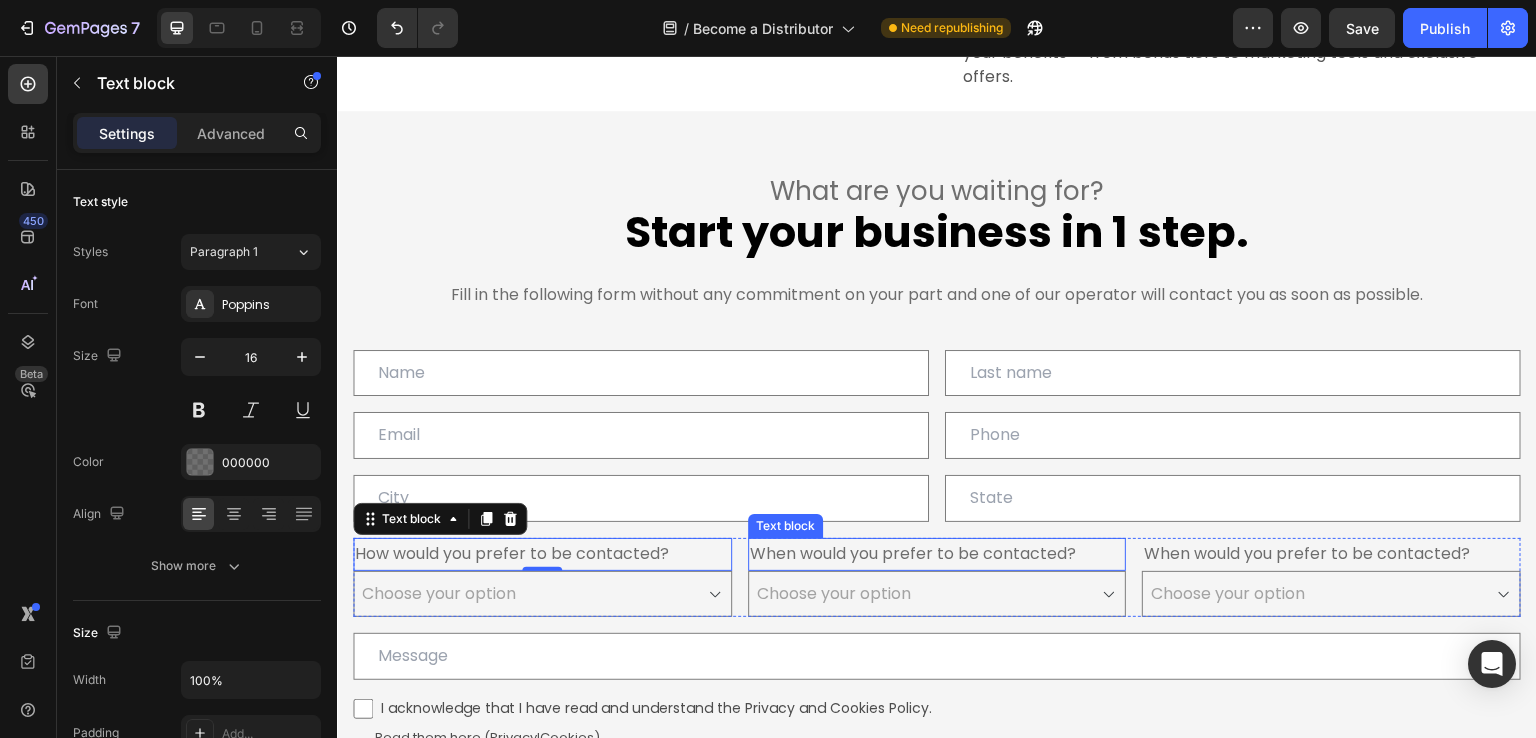 click on "When would you prefer to be contacted?" at bounding box center (937, 554) 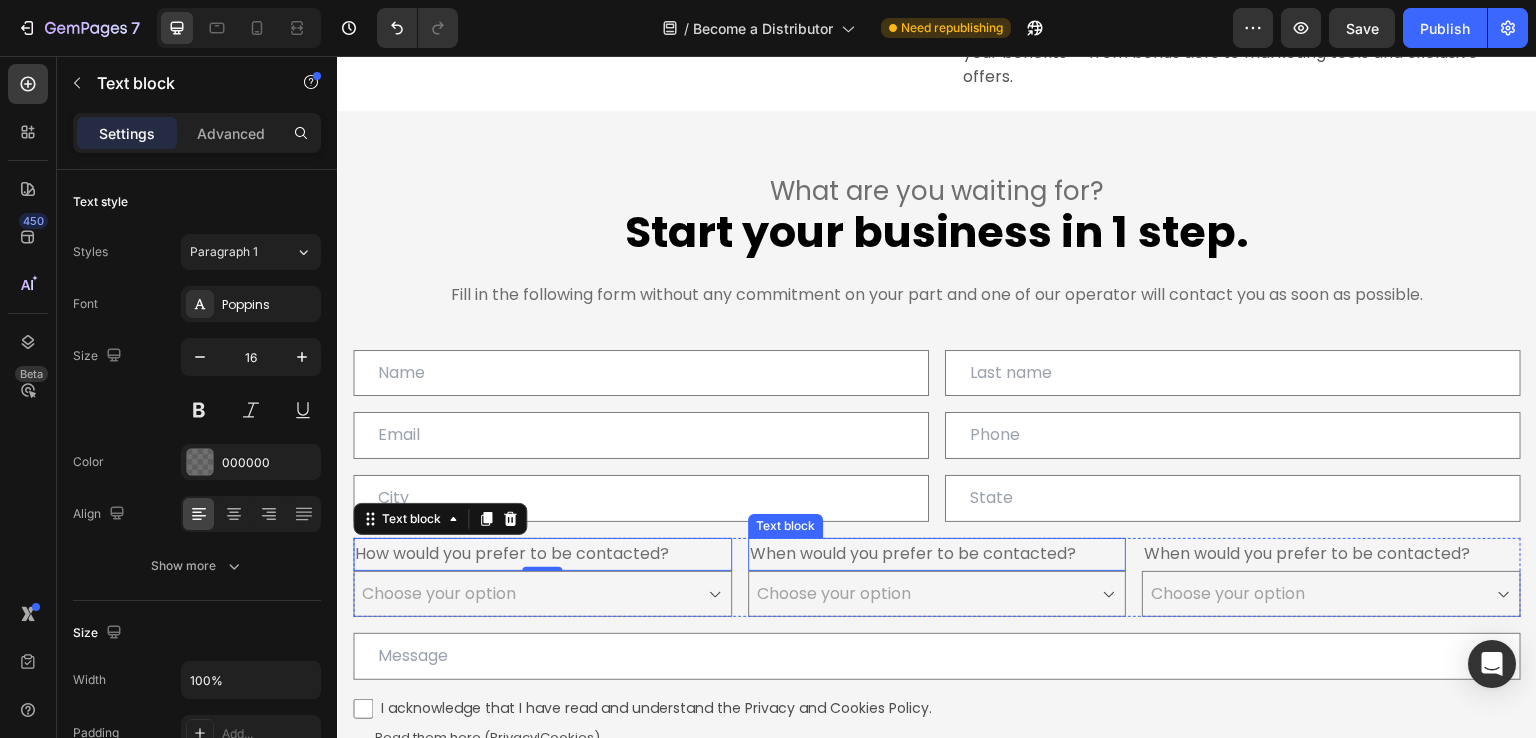 click on "When would you prefer to be contacted?" at bounding box center (937, 554) 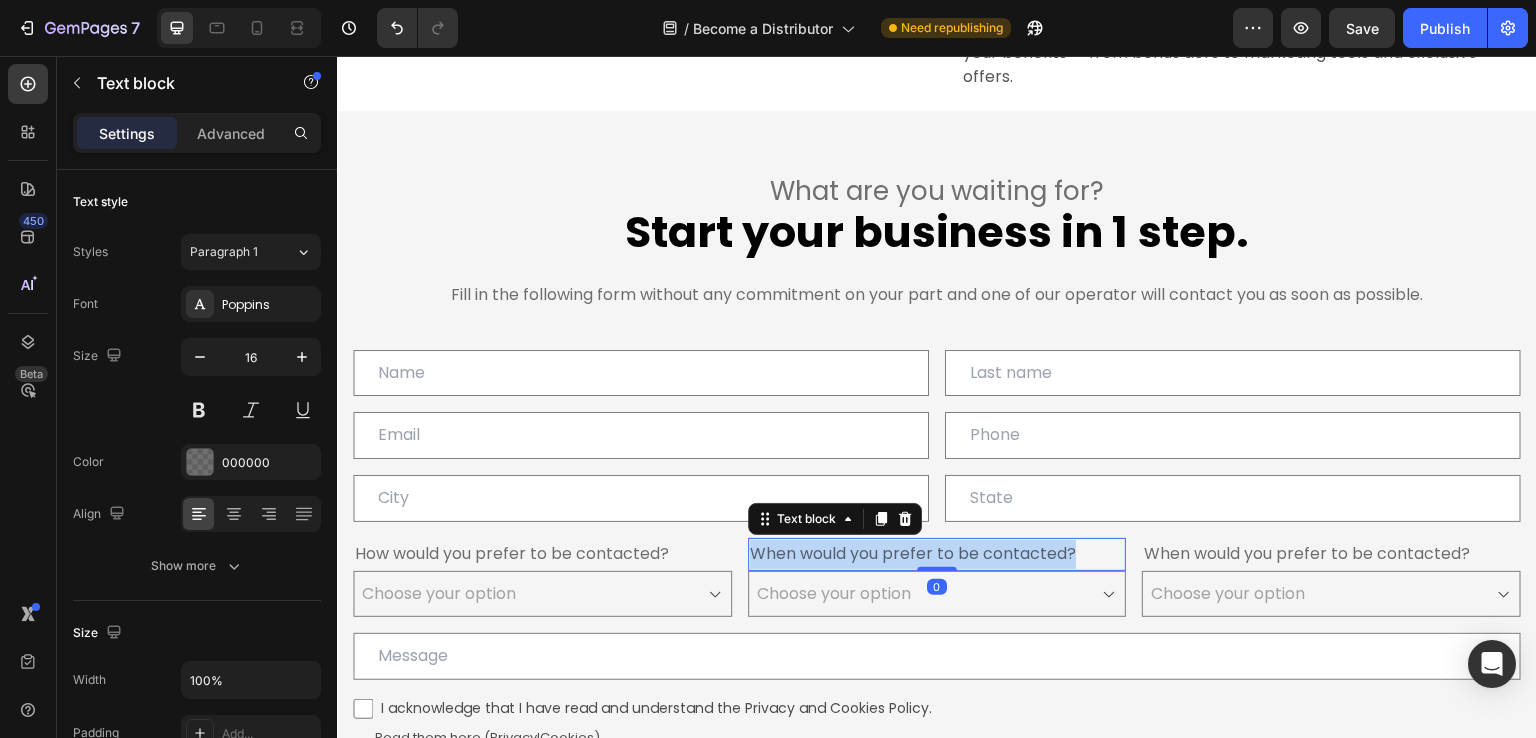 click on "When would you prefer to be contacted?" at bounding box center (937, 554) 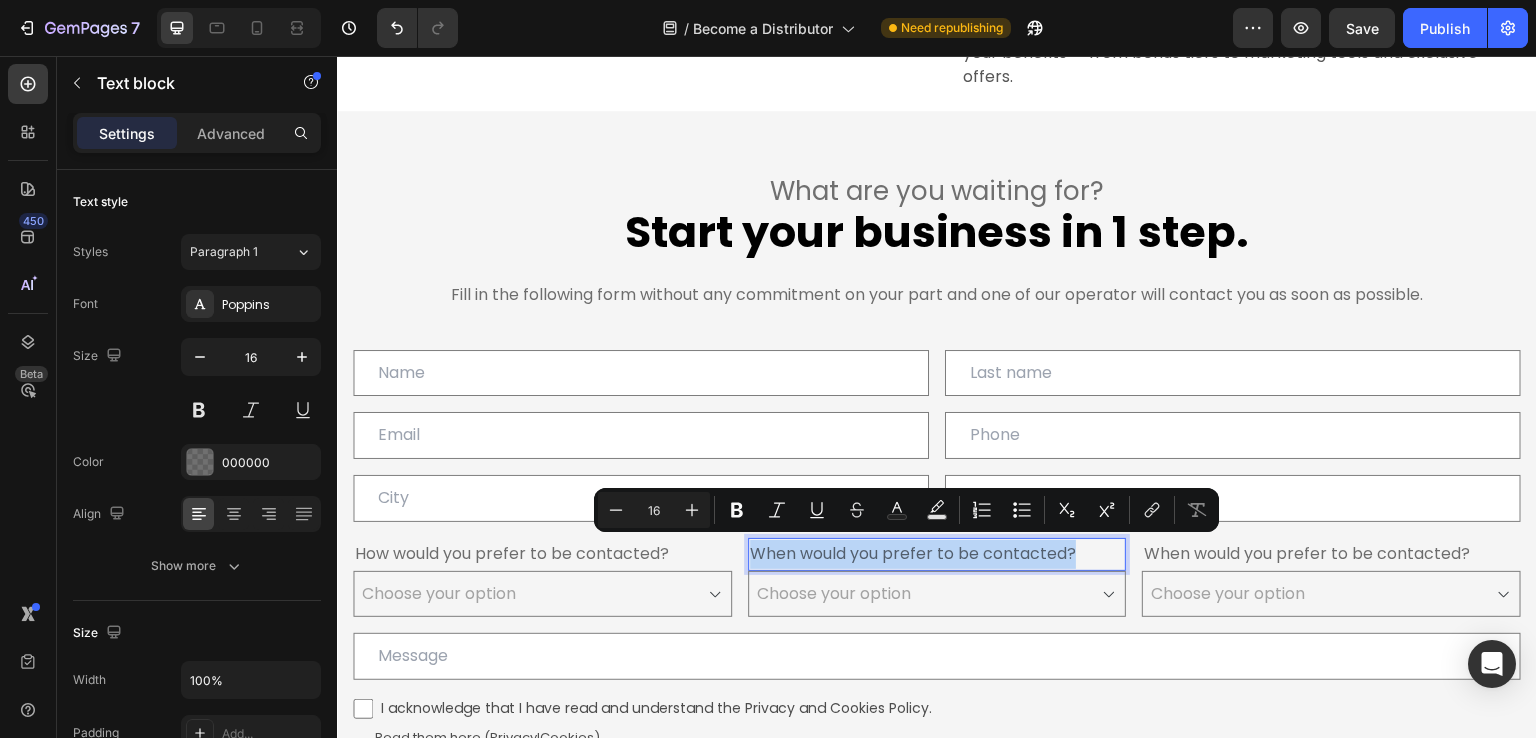 click on "When would you prefer to be contacted?" at bounding box center [937, 554] 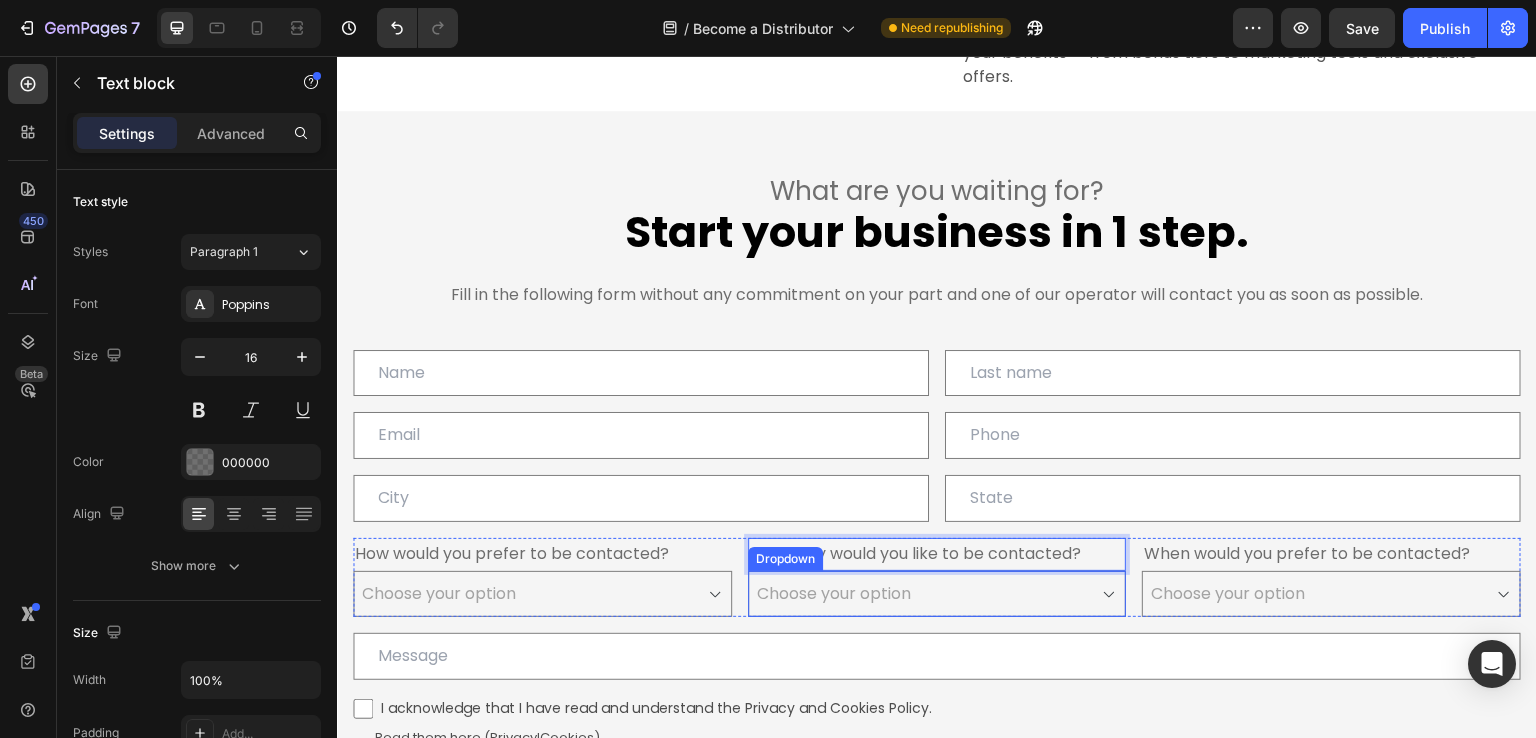 click on "Choose your option As soon as possibile In the morning In the afternoon" at bounding box center [937, 594] 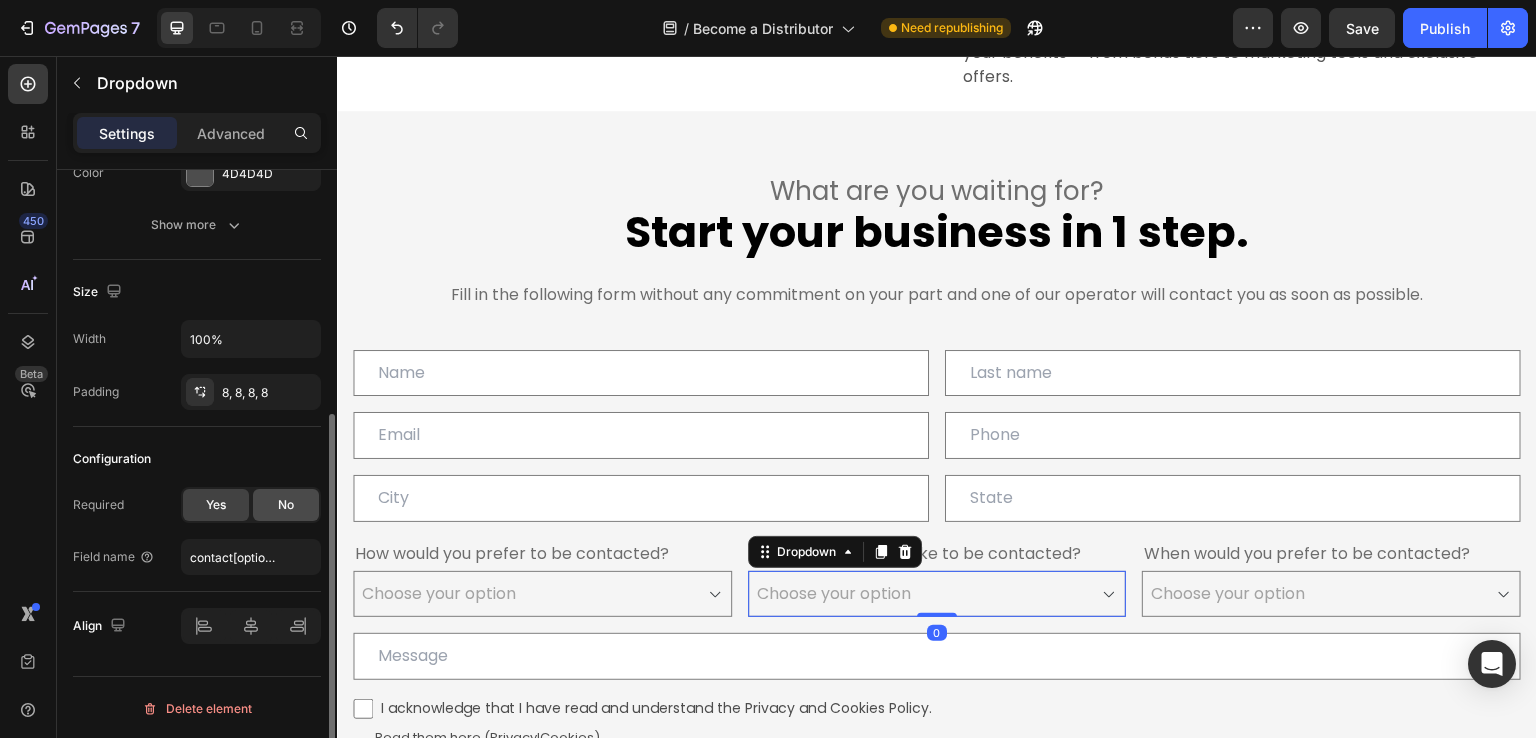 scroll, scrollTop: 398, scrollLeft: 0, axis: vertical 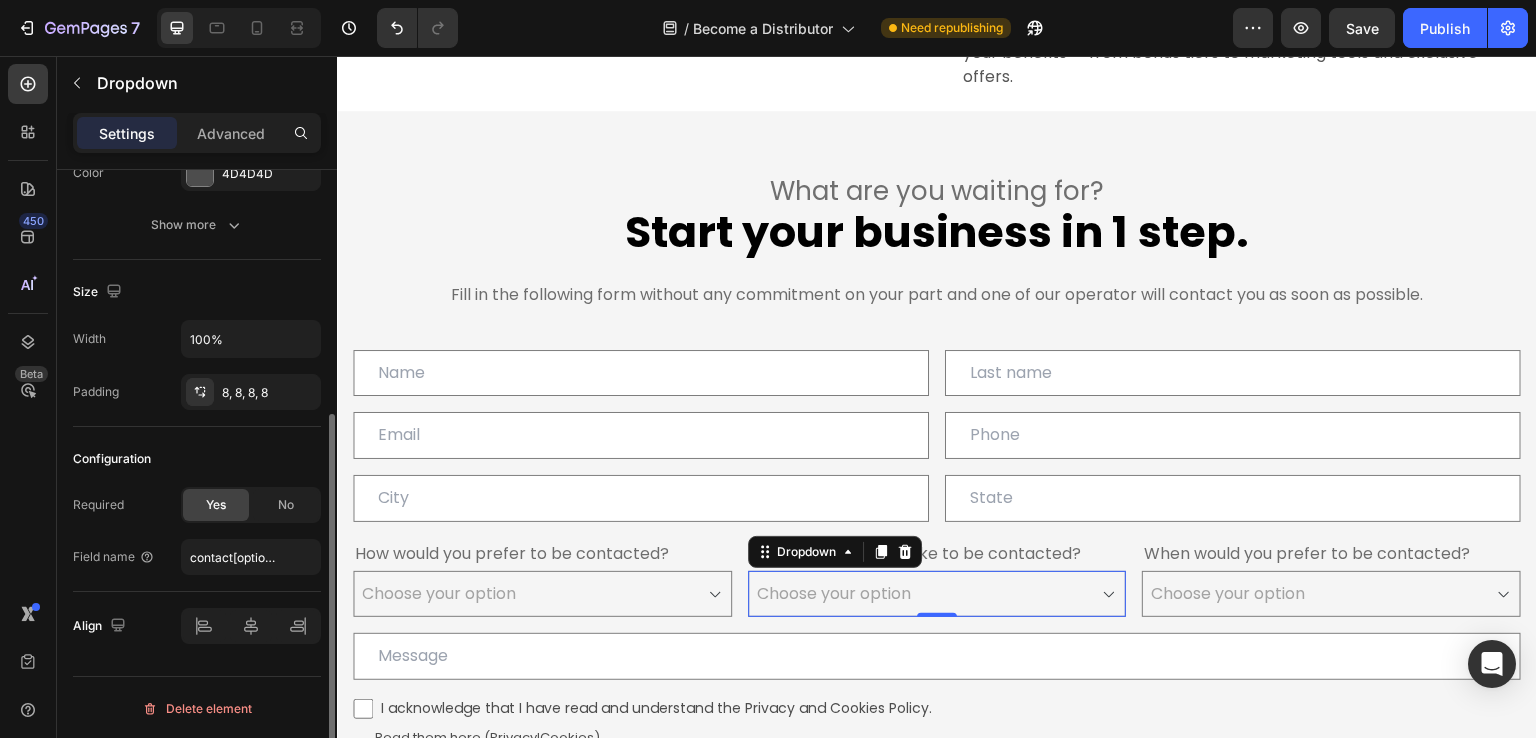 click on "Choose your option As soon as possibile In the morning In the afternoon" at bounding box center (937, 594) 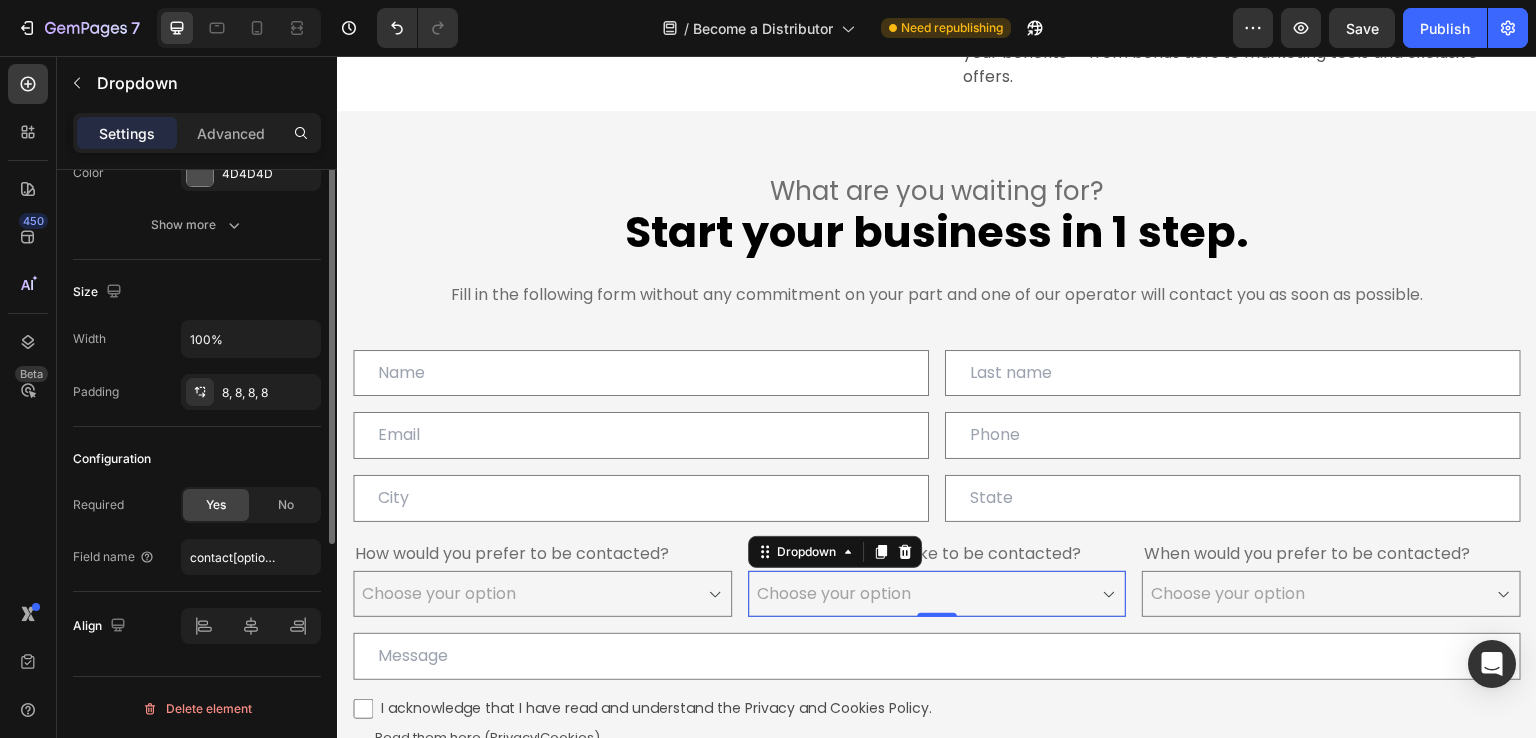 scroll, scrollTop: 0, scrollLeft: 0, axis: both 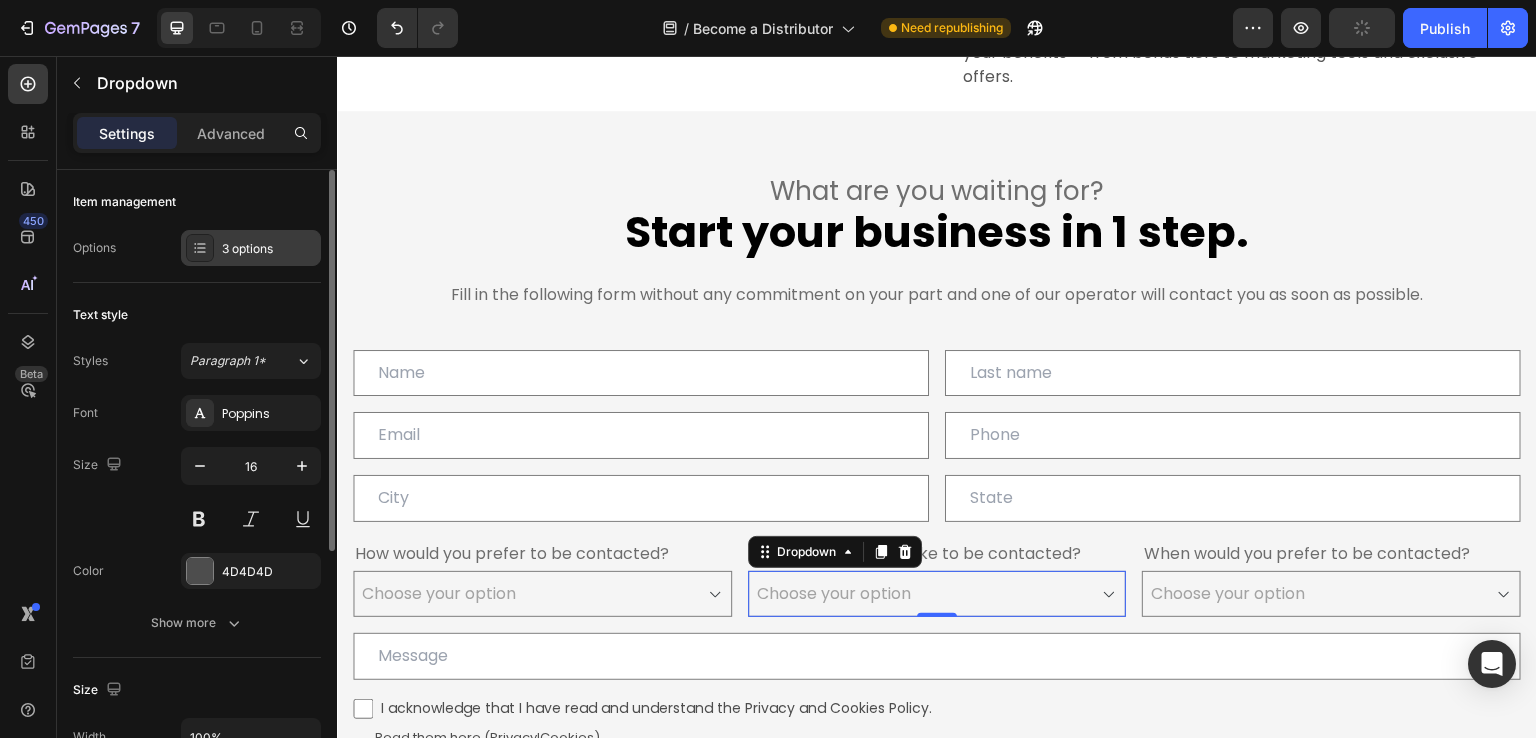 click on "3 options" at bounding box center (251, 248) 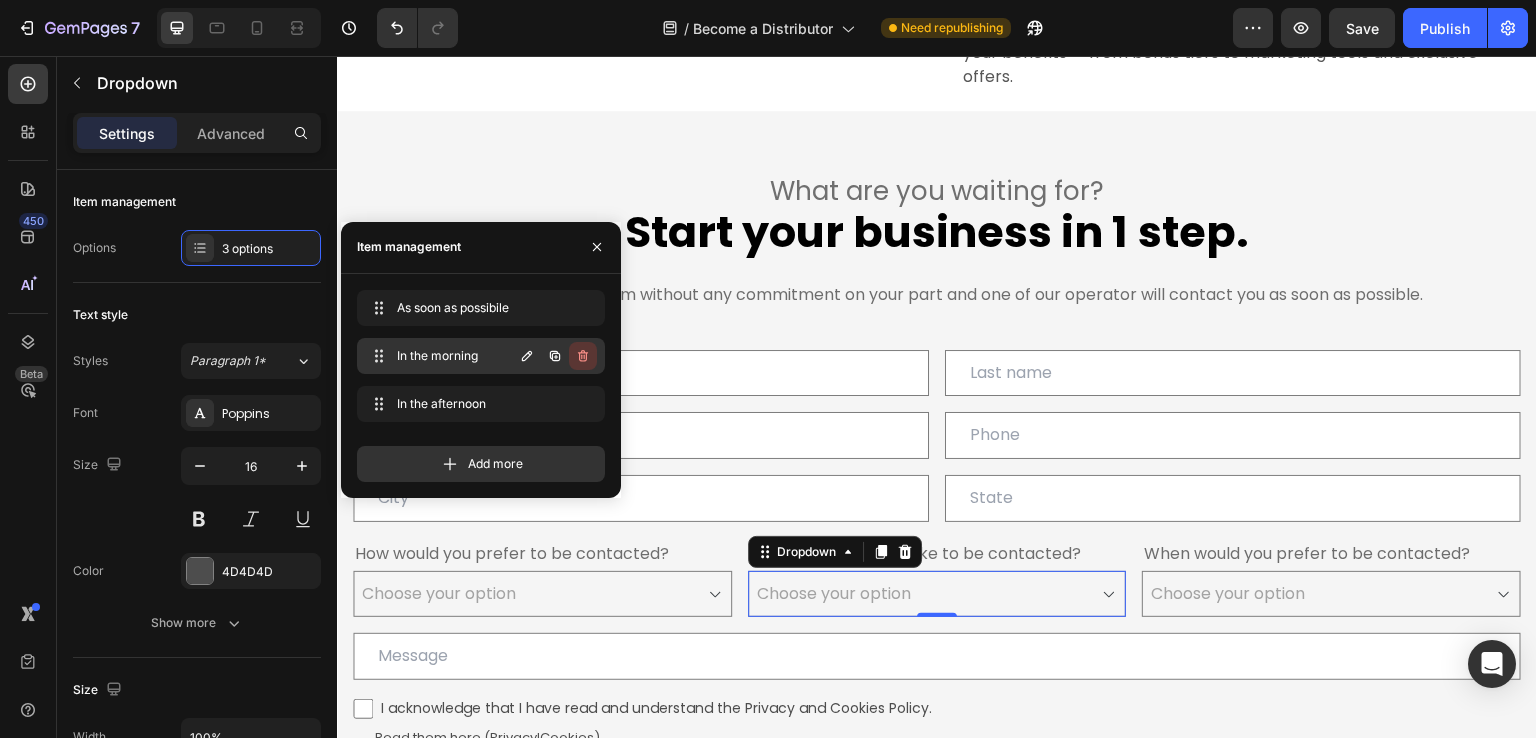 click 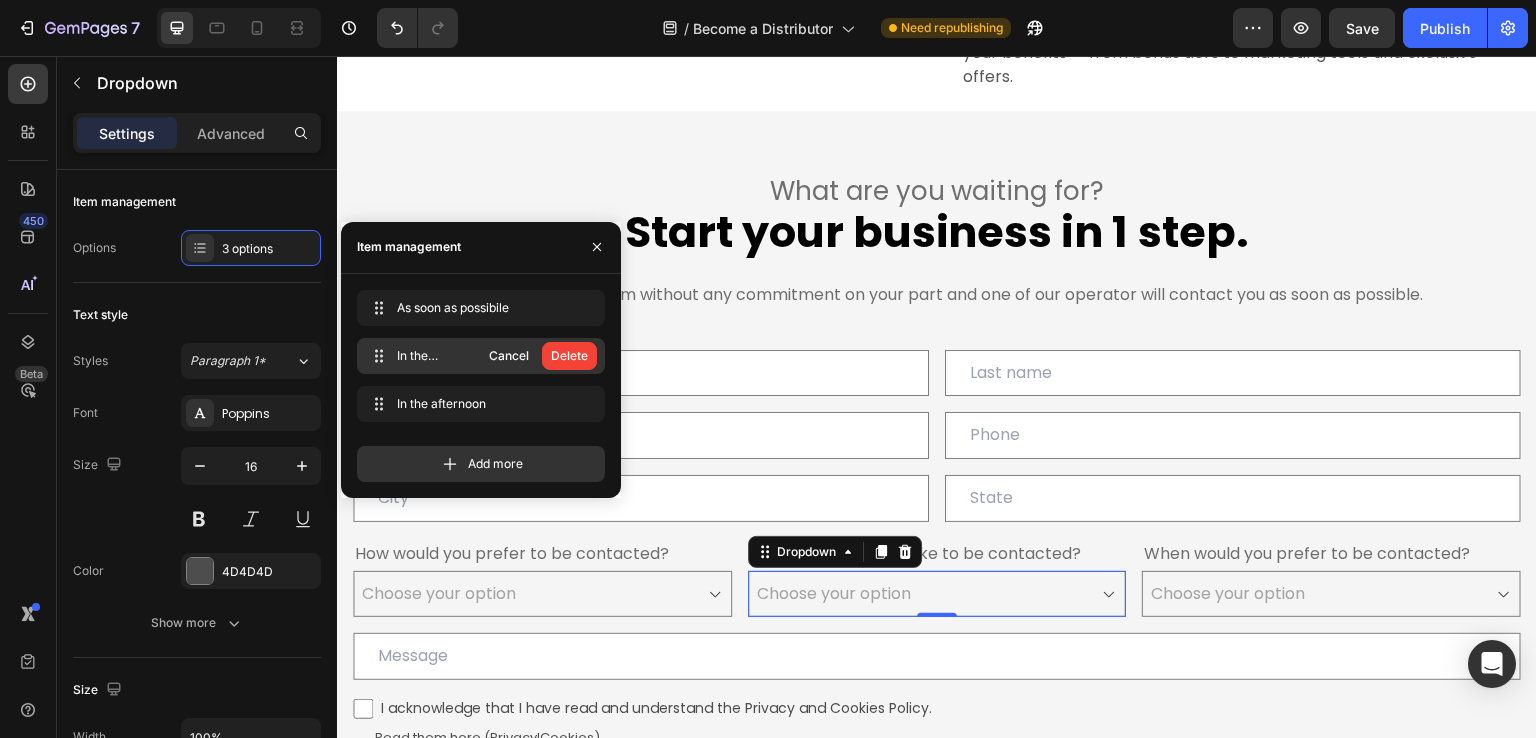 click on "Delete" at bounding box center [569, 356] 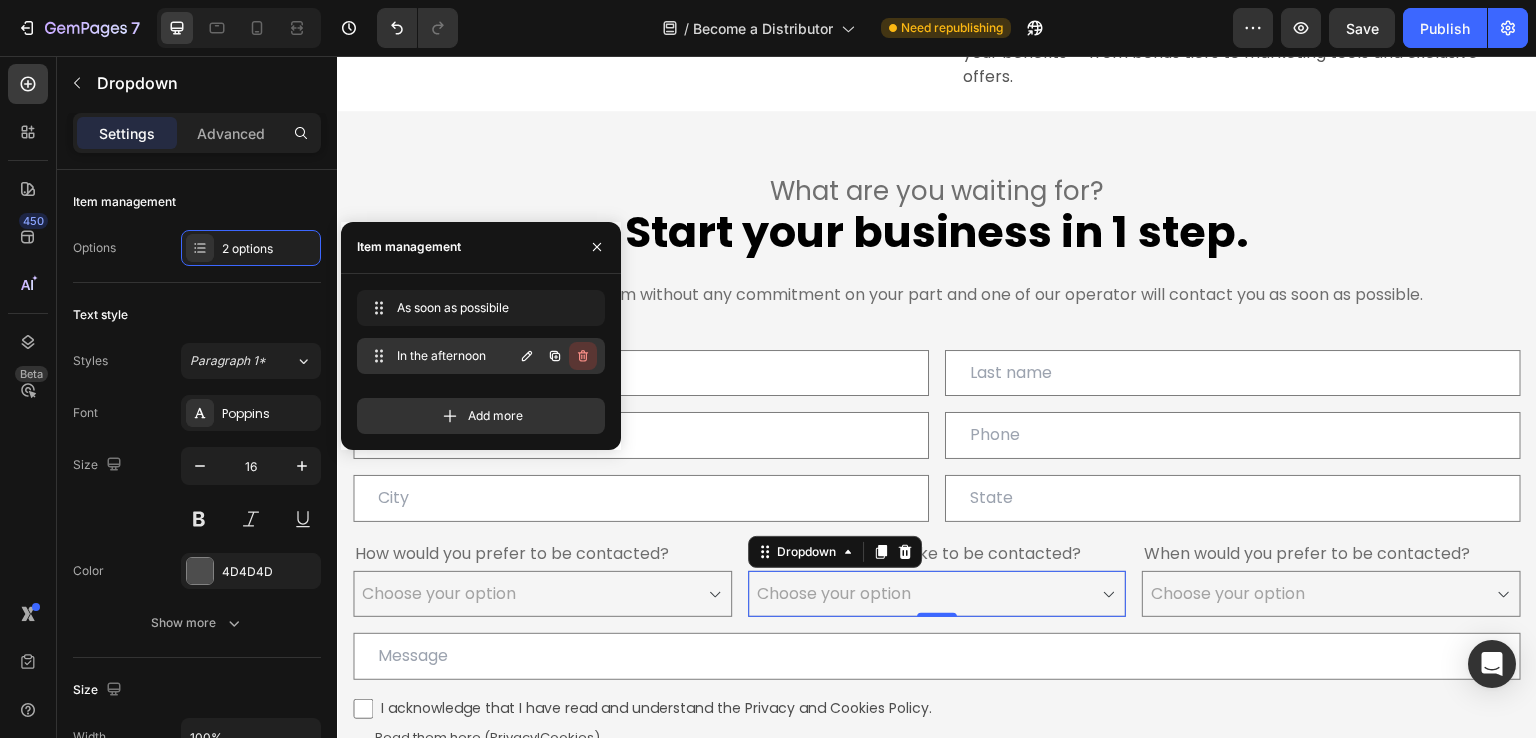 click 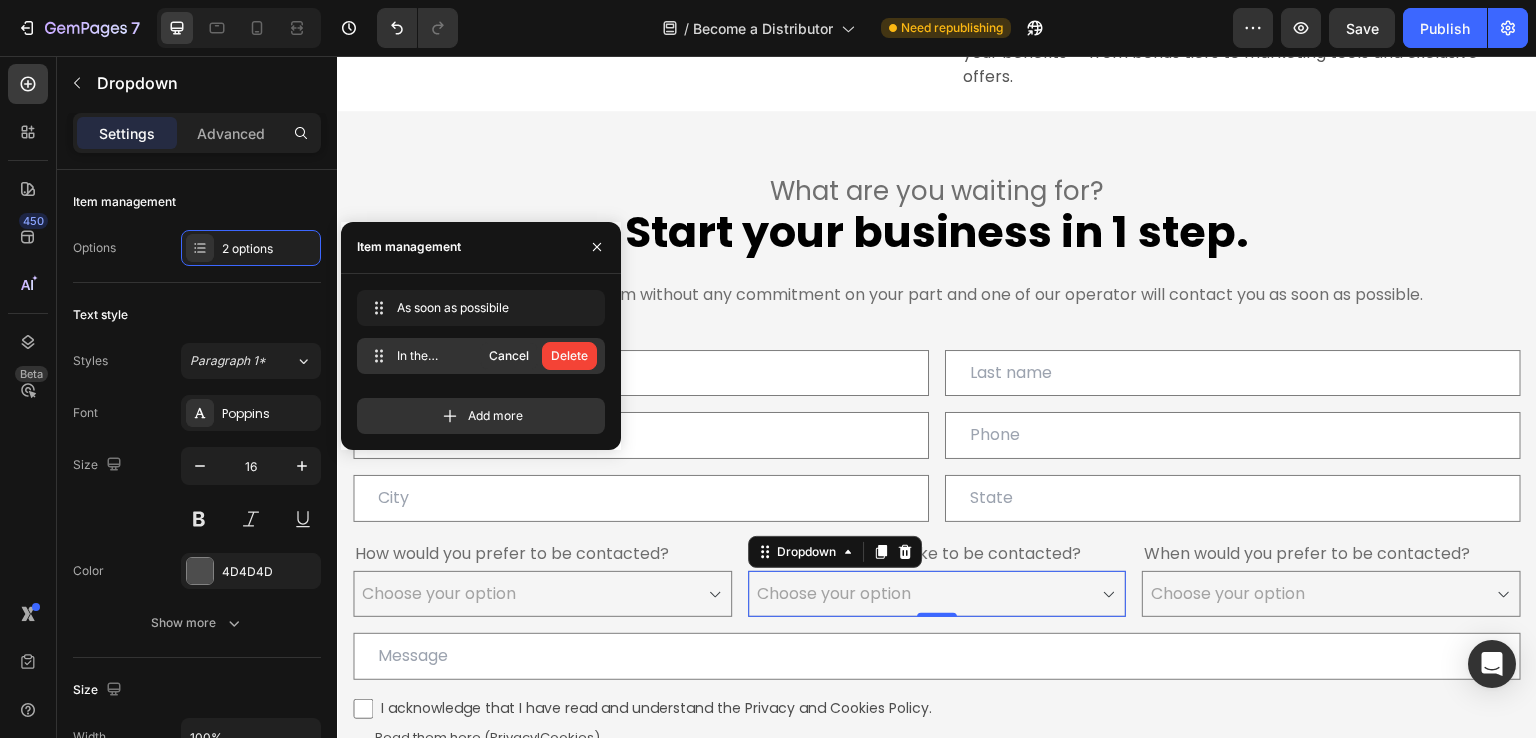 click on "Delete" at bounding box center (569, 356) 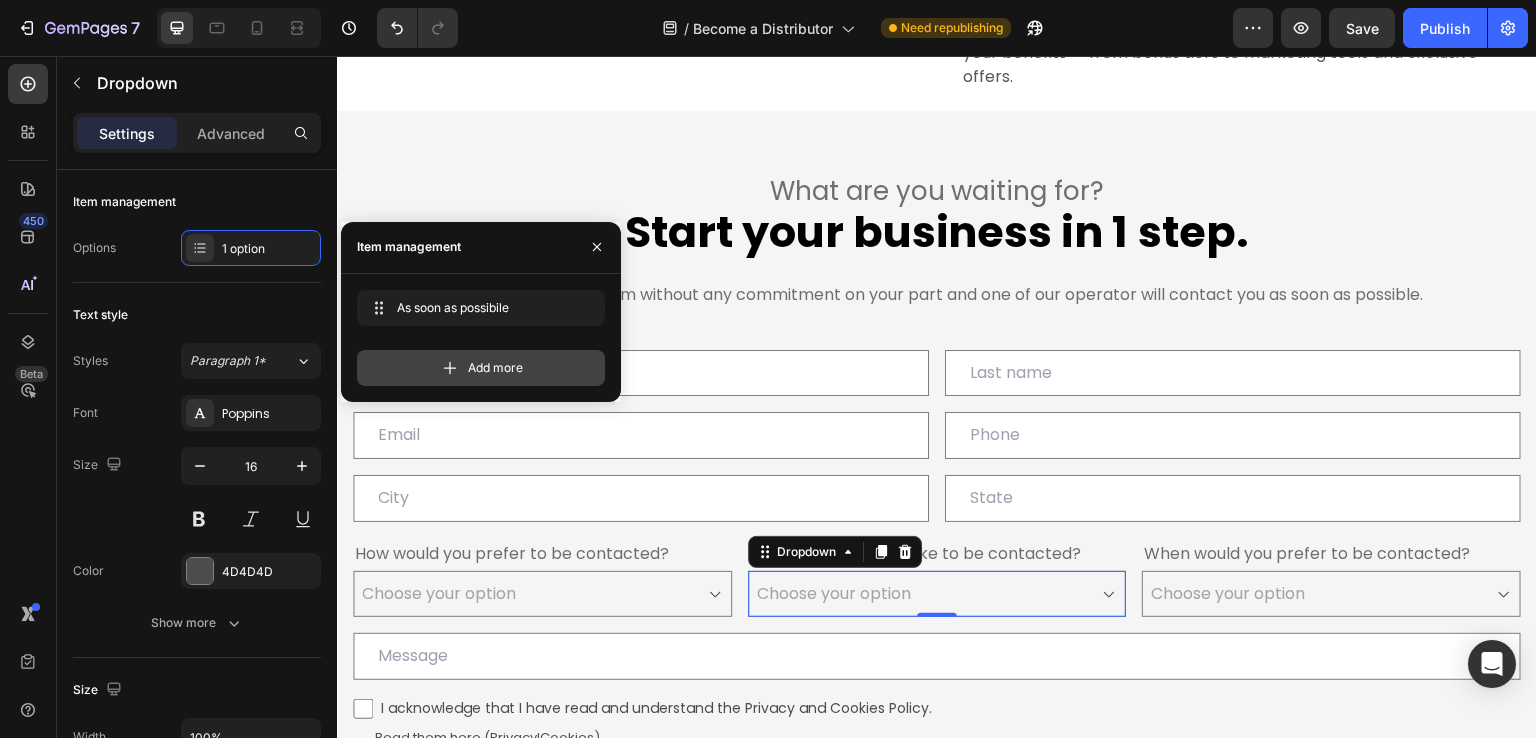 click 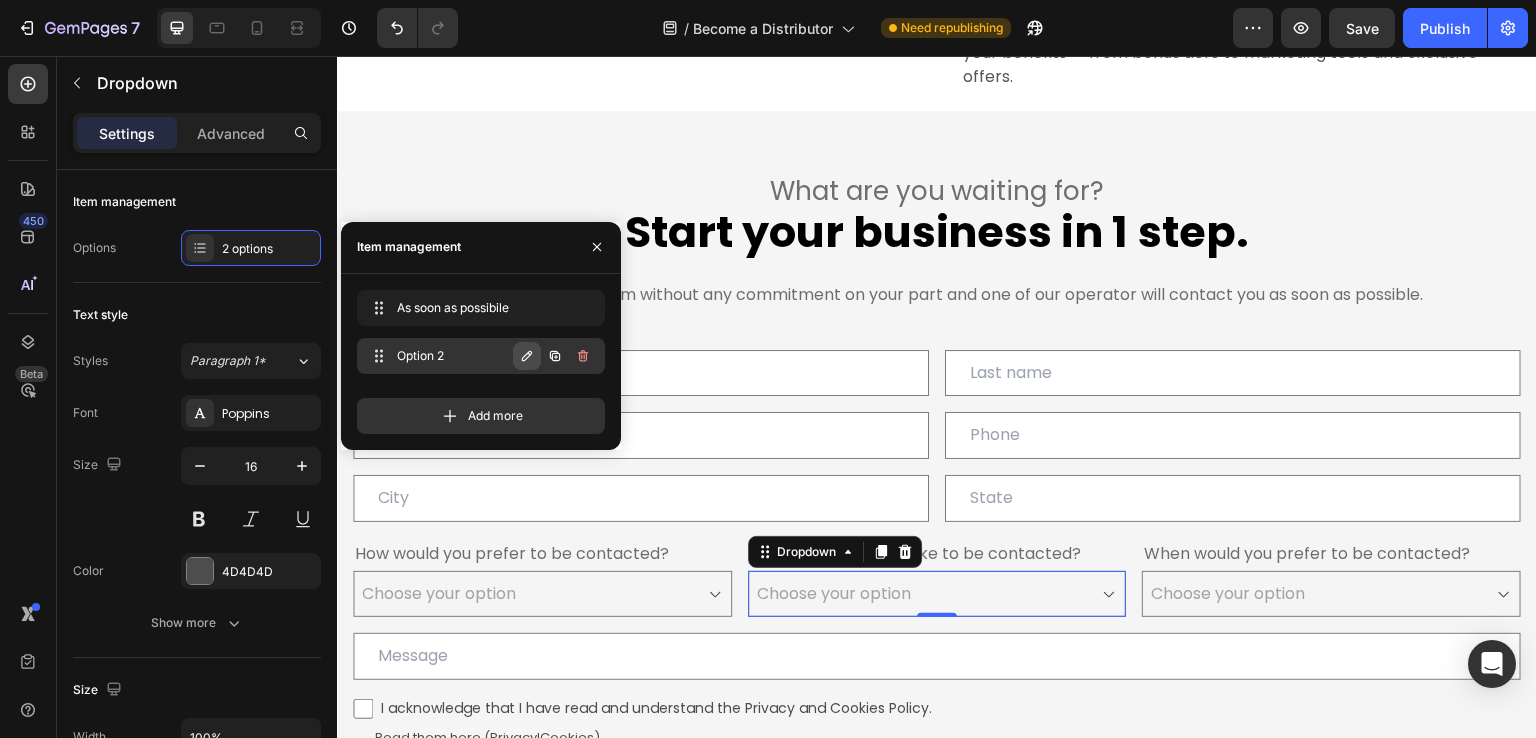 click 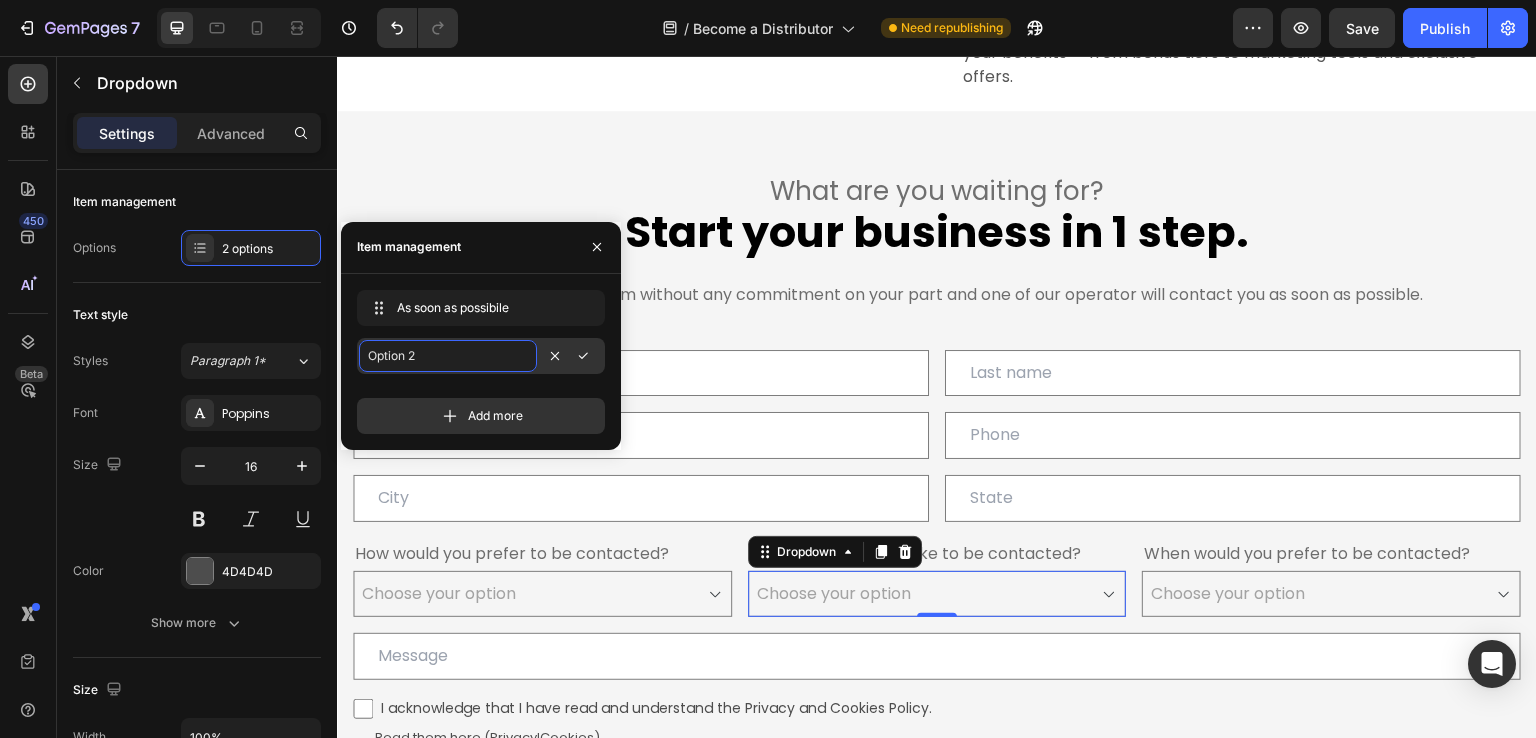 click on "Option 2" 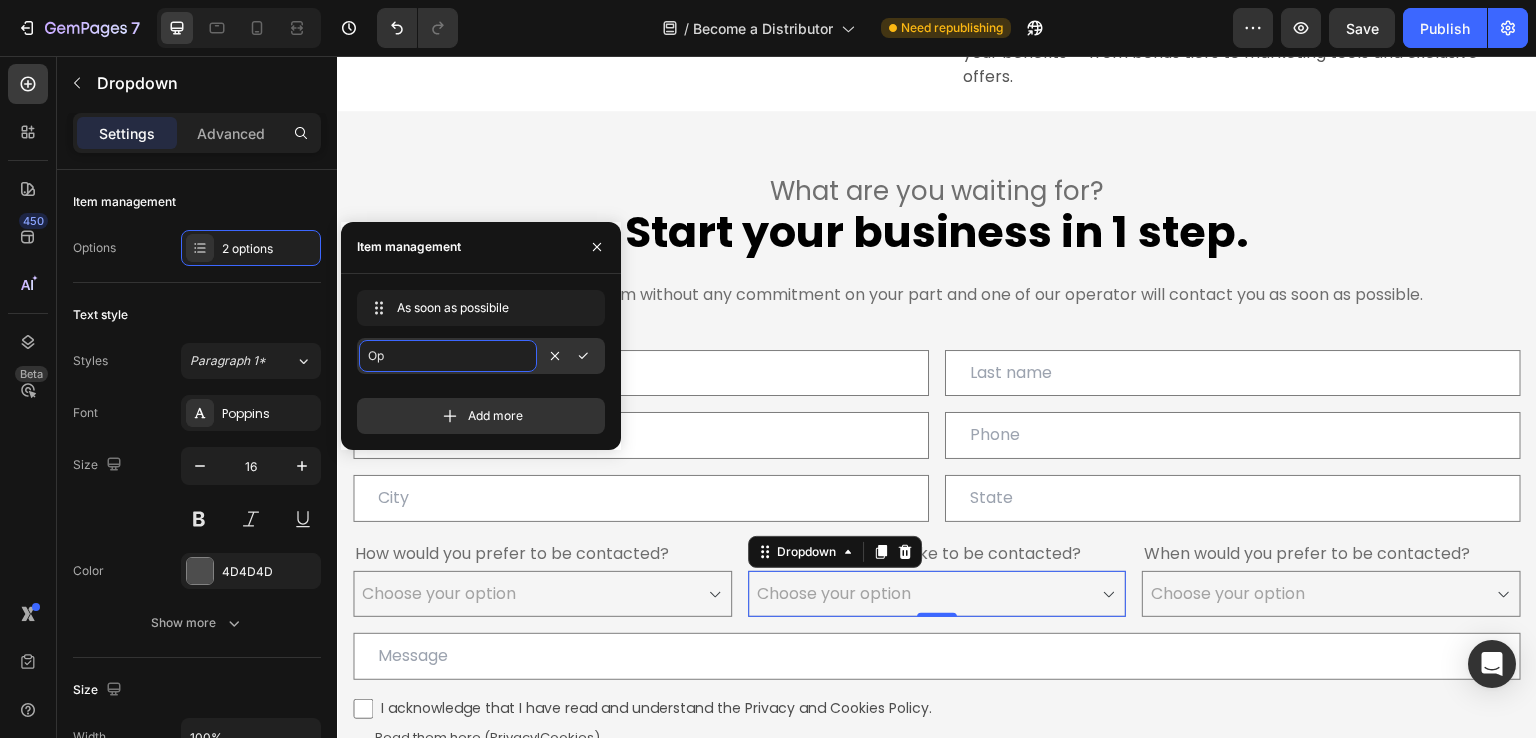 type on "O" 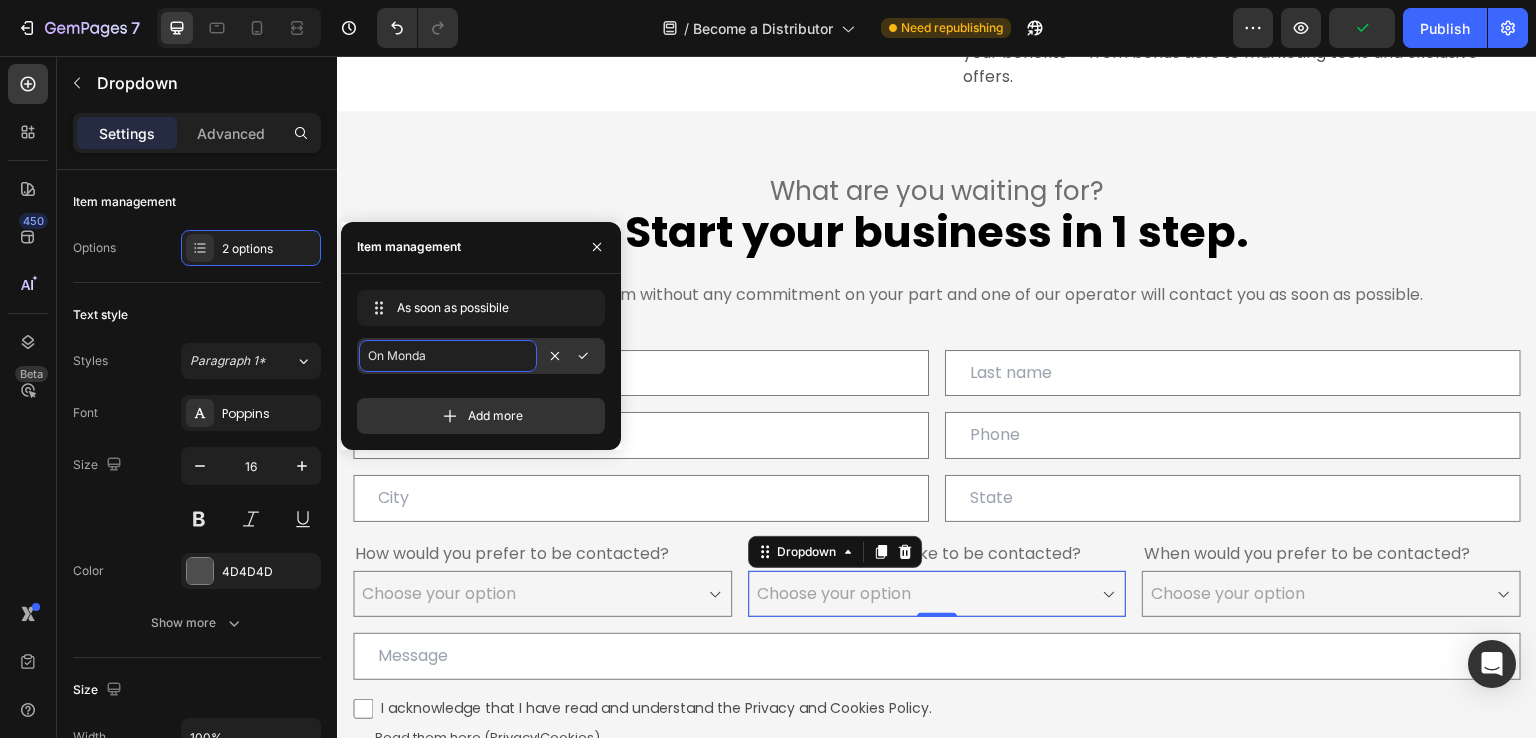 type on "On Monday" 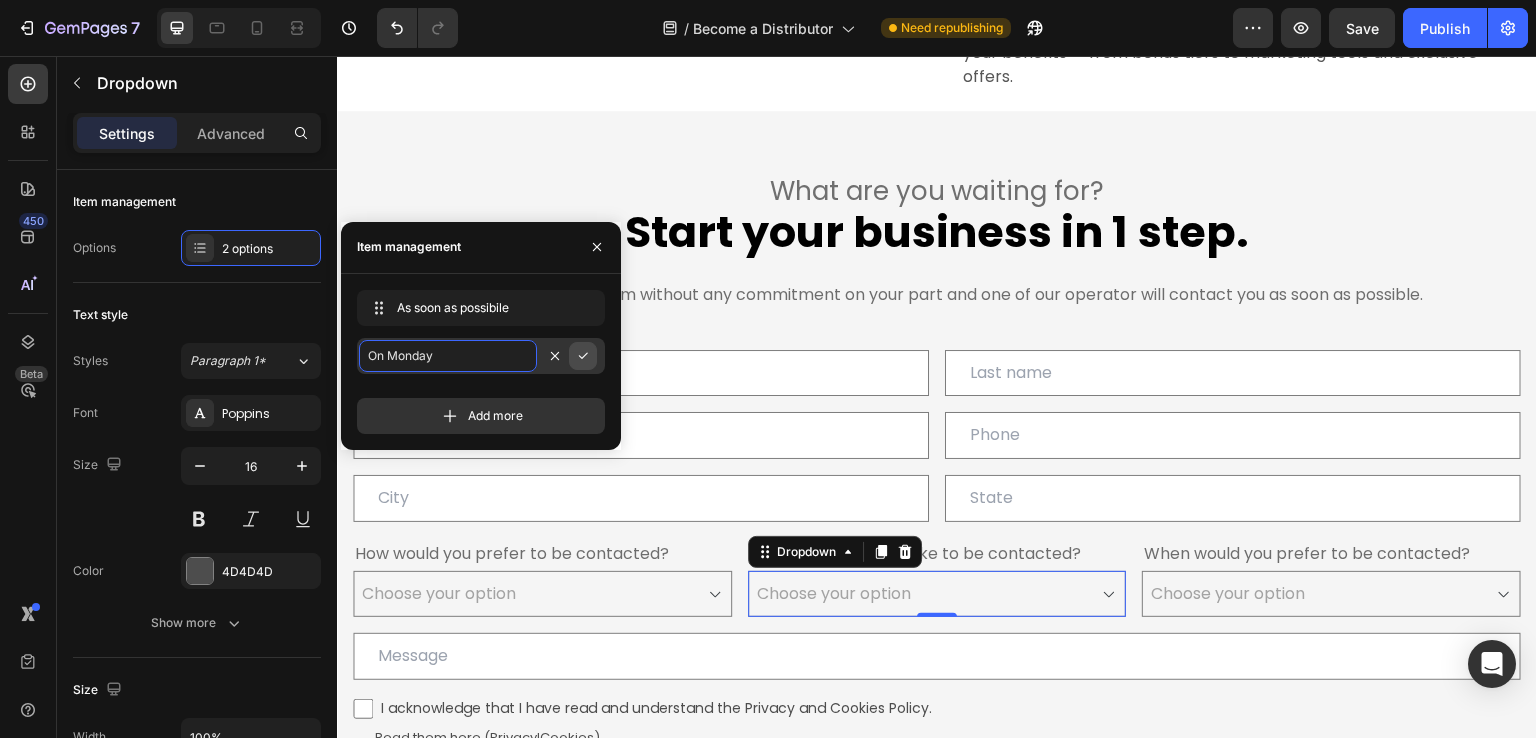 click 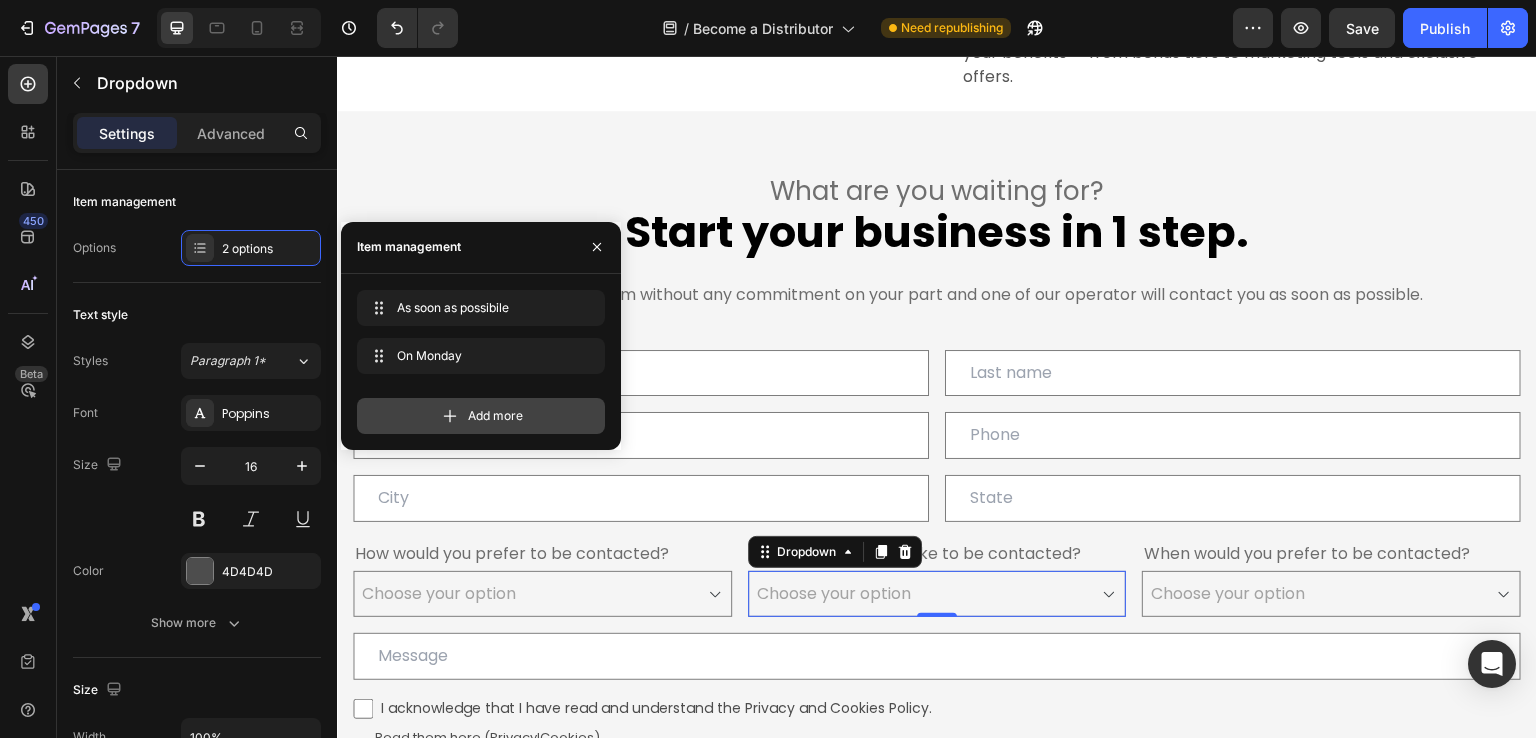 click on "Add more" at bounding box center [481, 416] 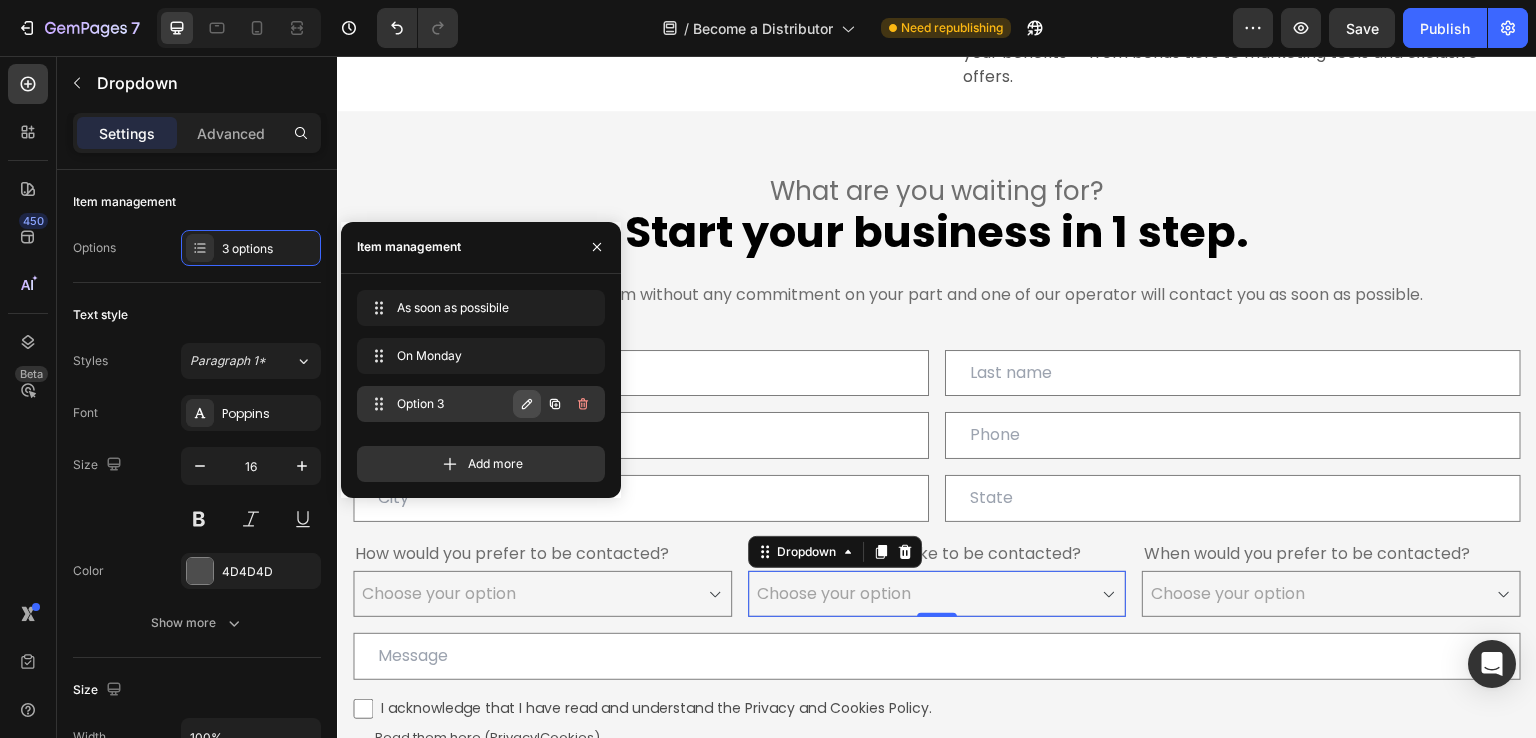 click at bounding box center [527, 404] 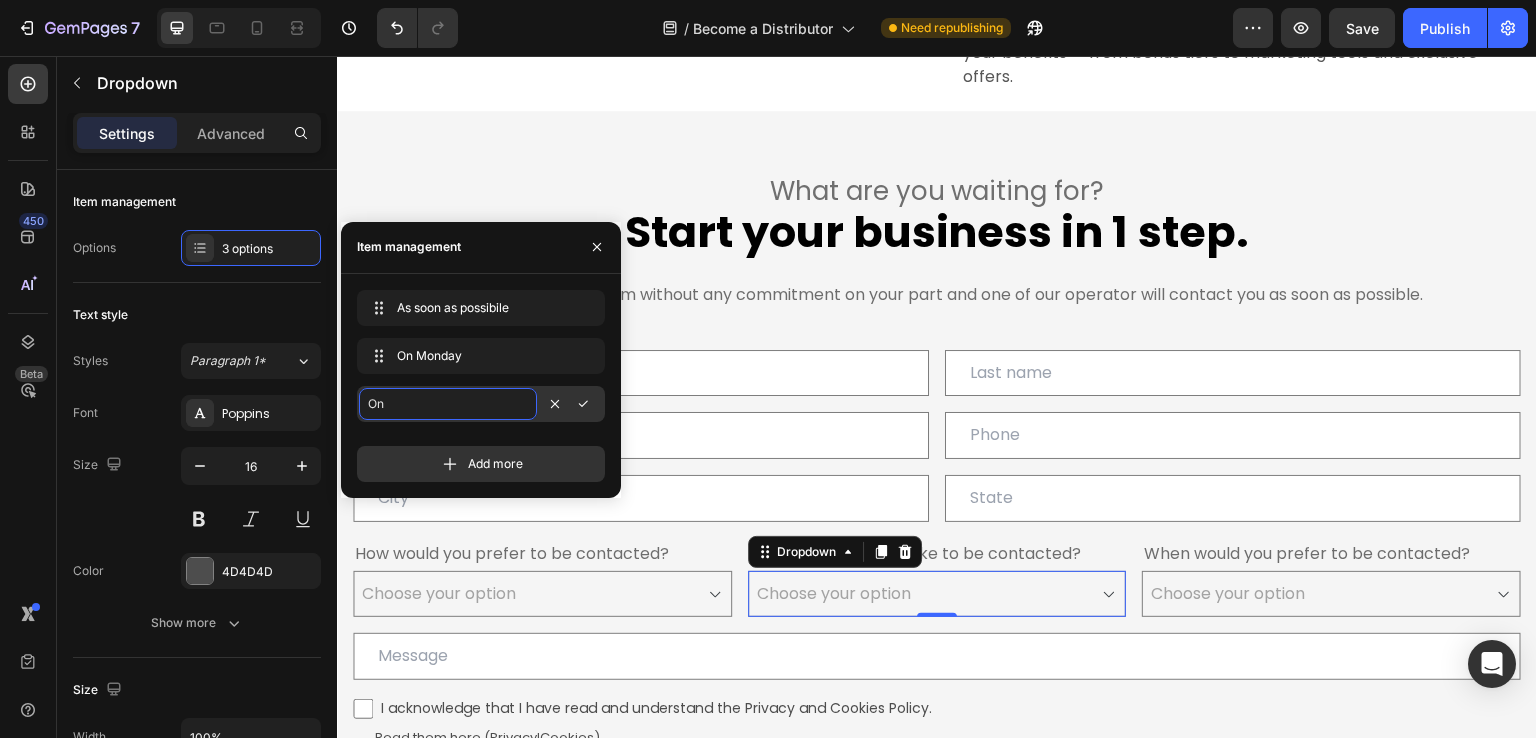 type on "On" 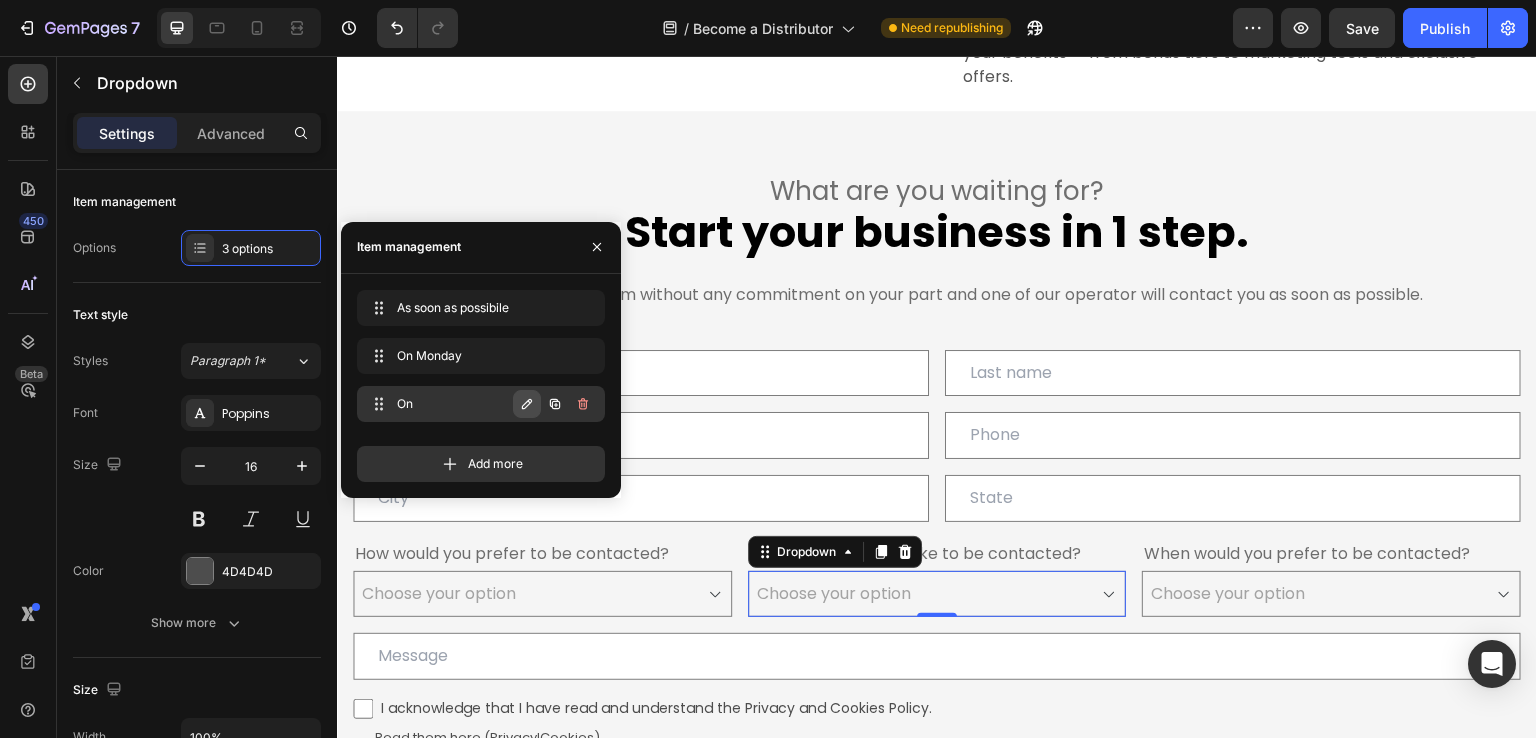 click 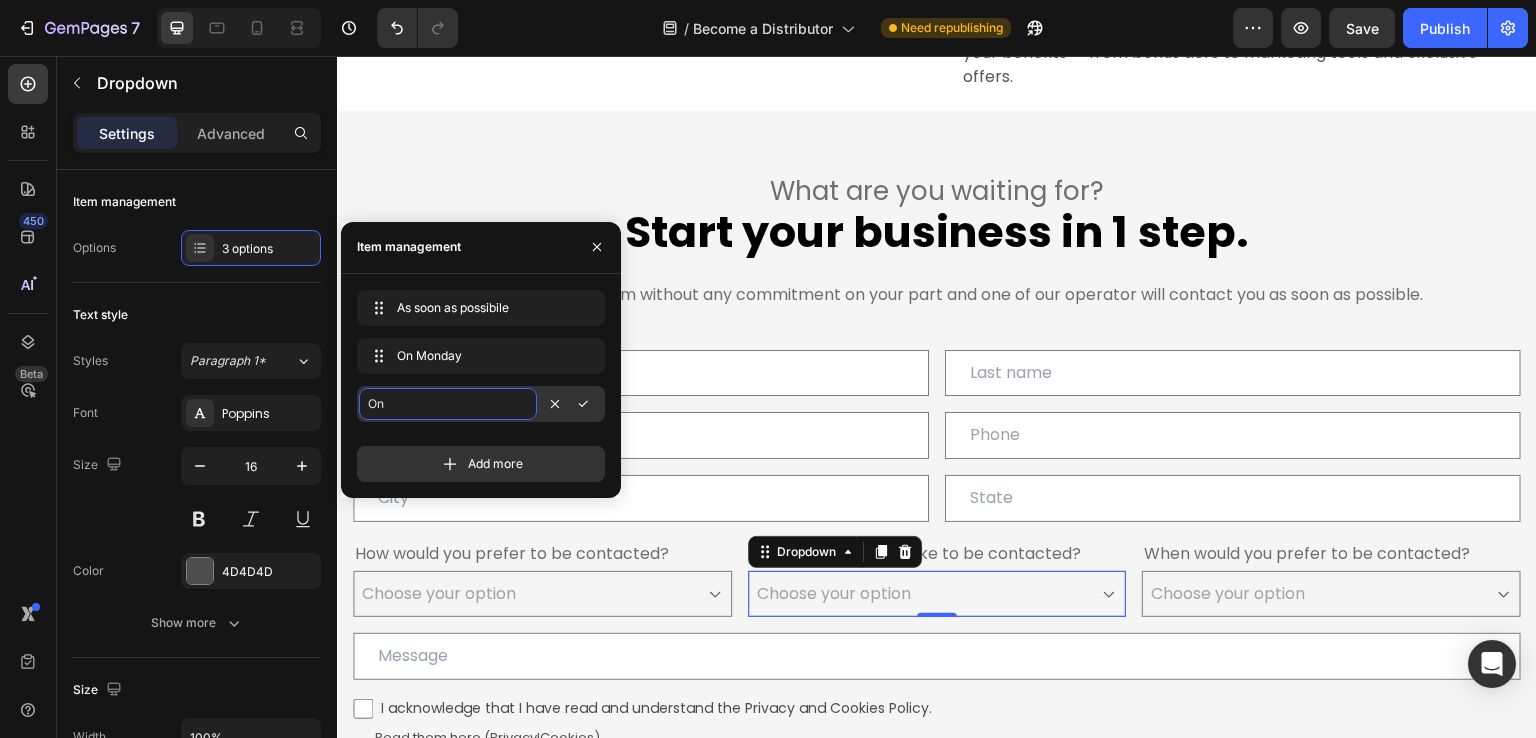 click on "On" 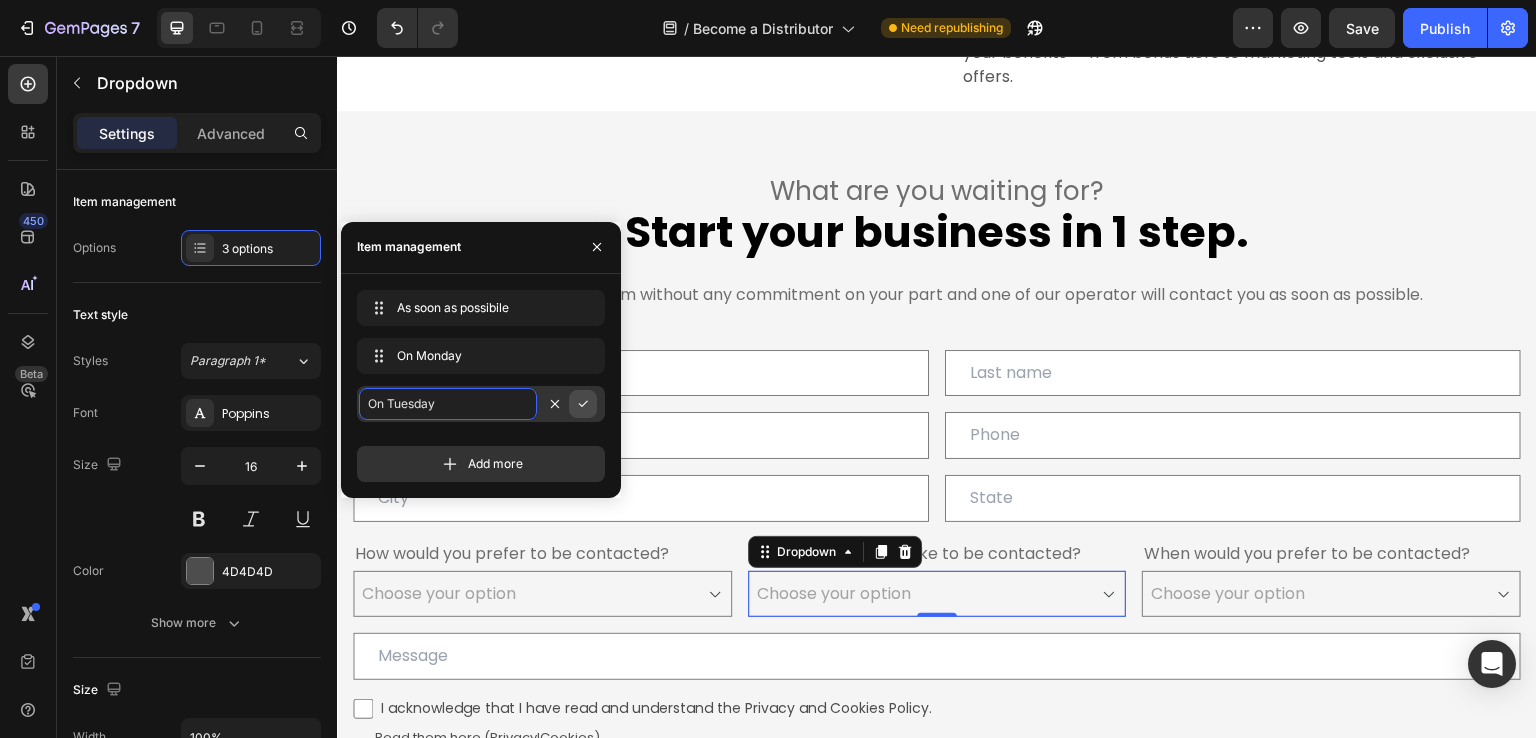 click 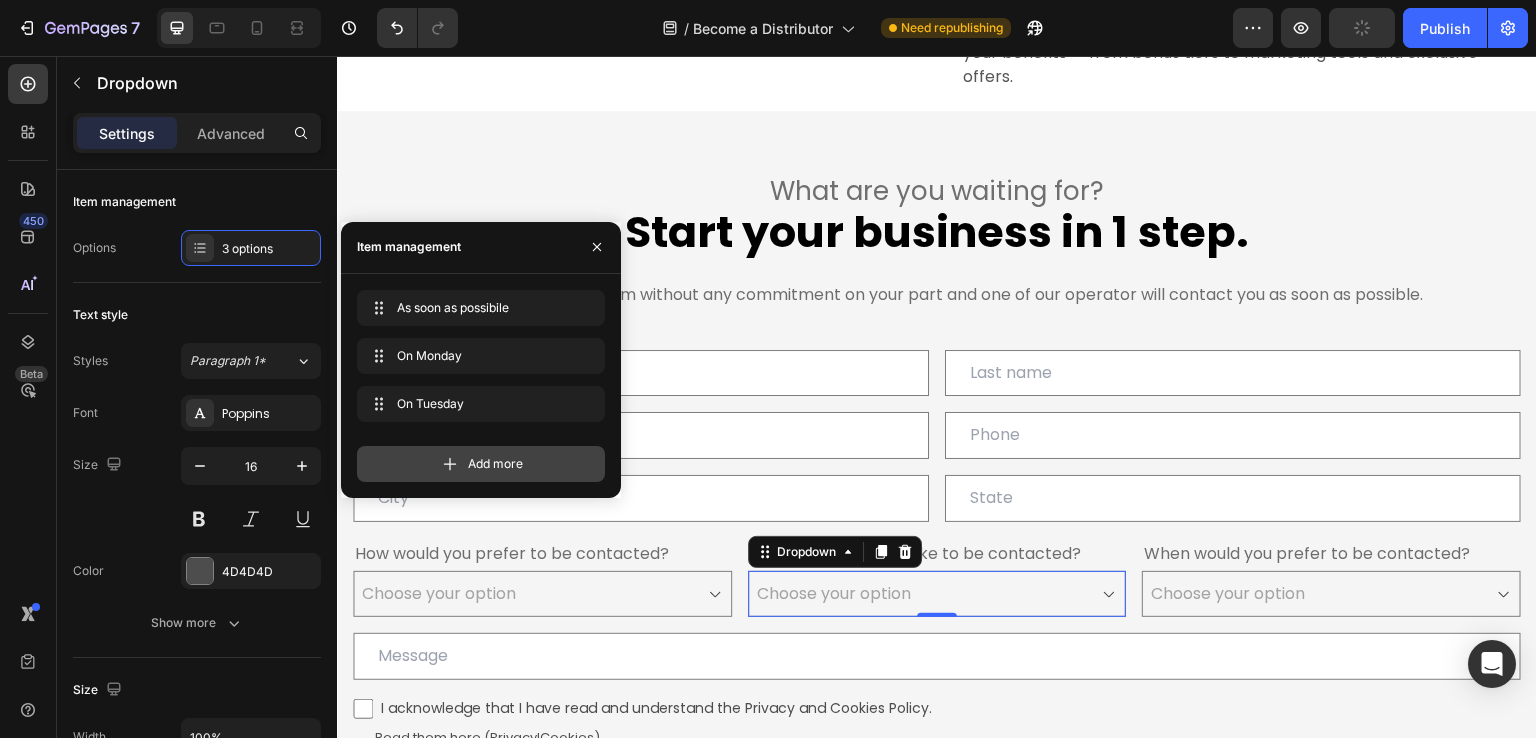 drag, startPoint x: 460, startPoint y: 469, endPoint x: 735, endPoint y: 21, distance: 525.67004 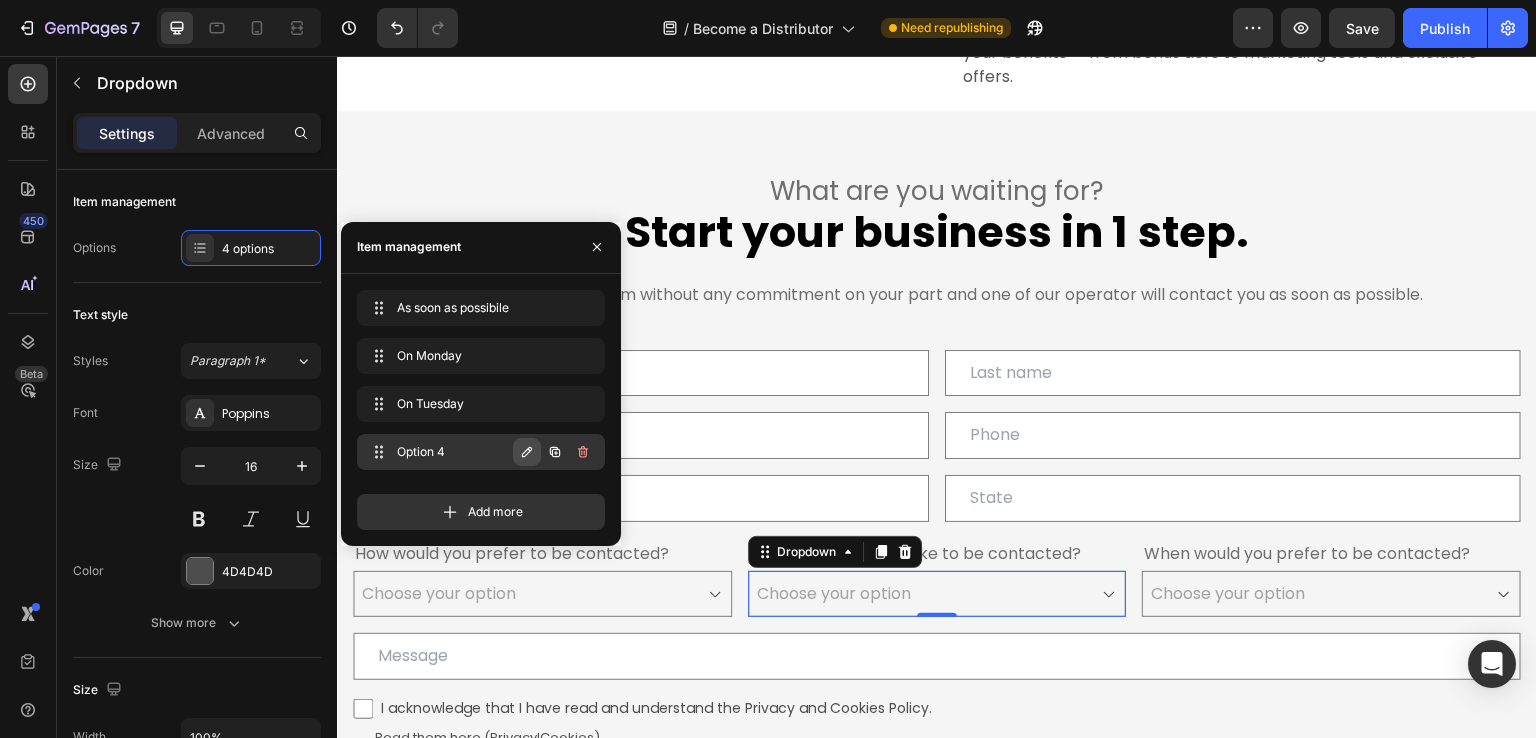 click 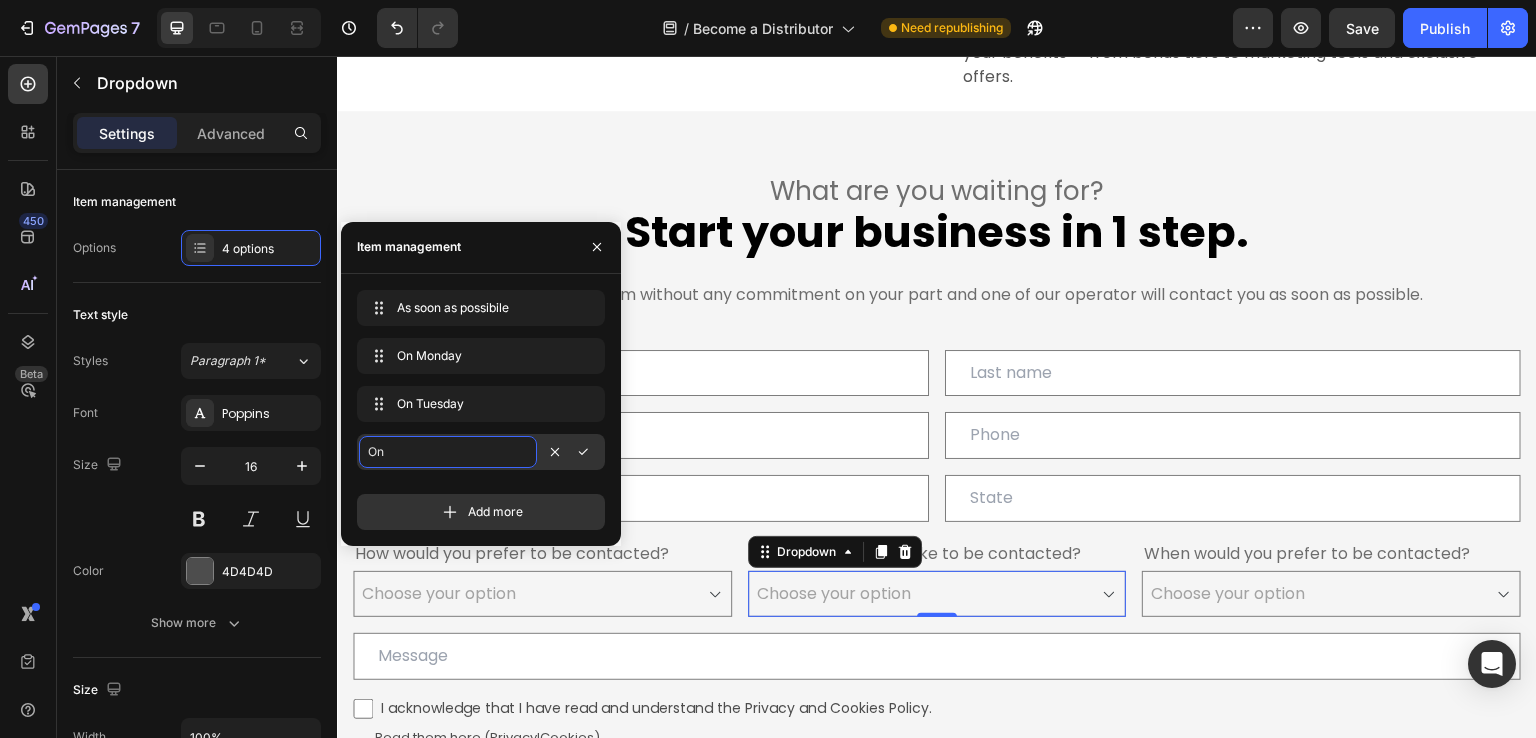 paste on "Wednesday" 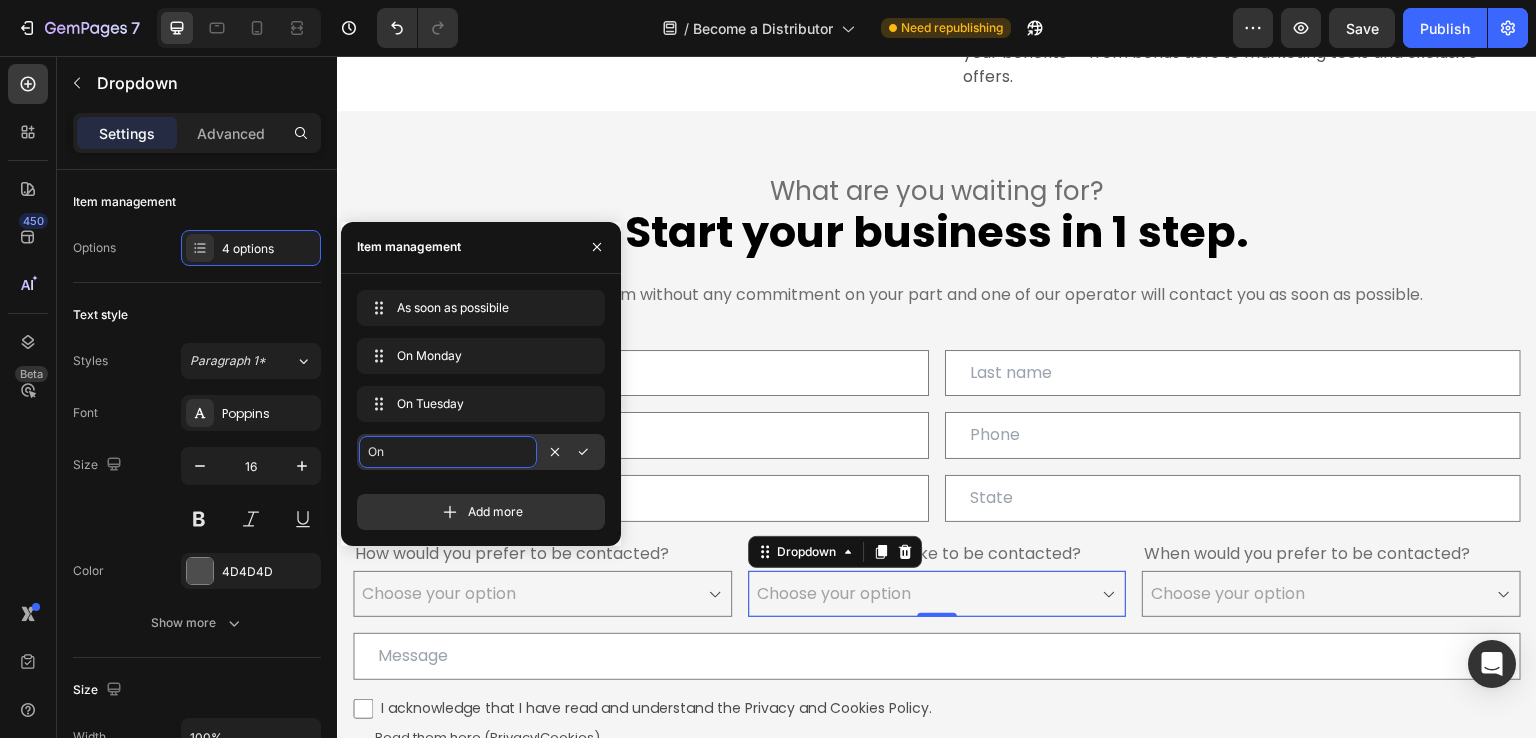 type on "On Wednesday" 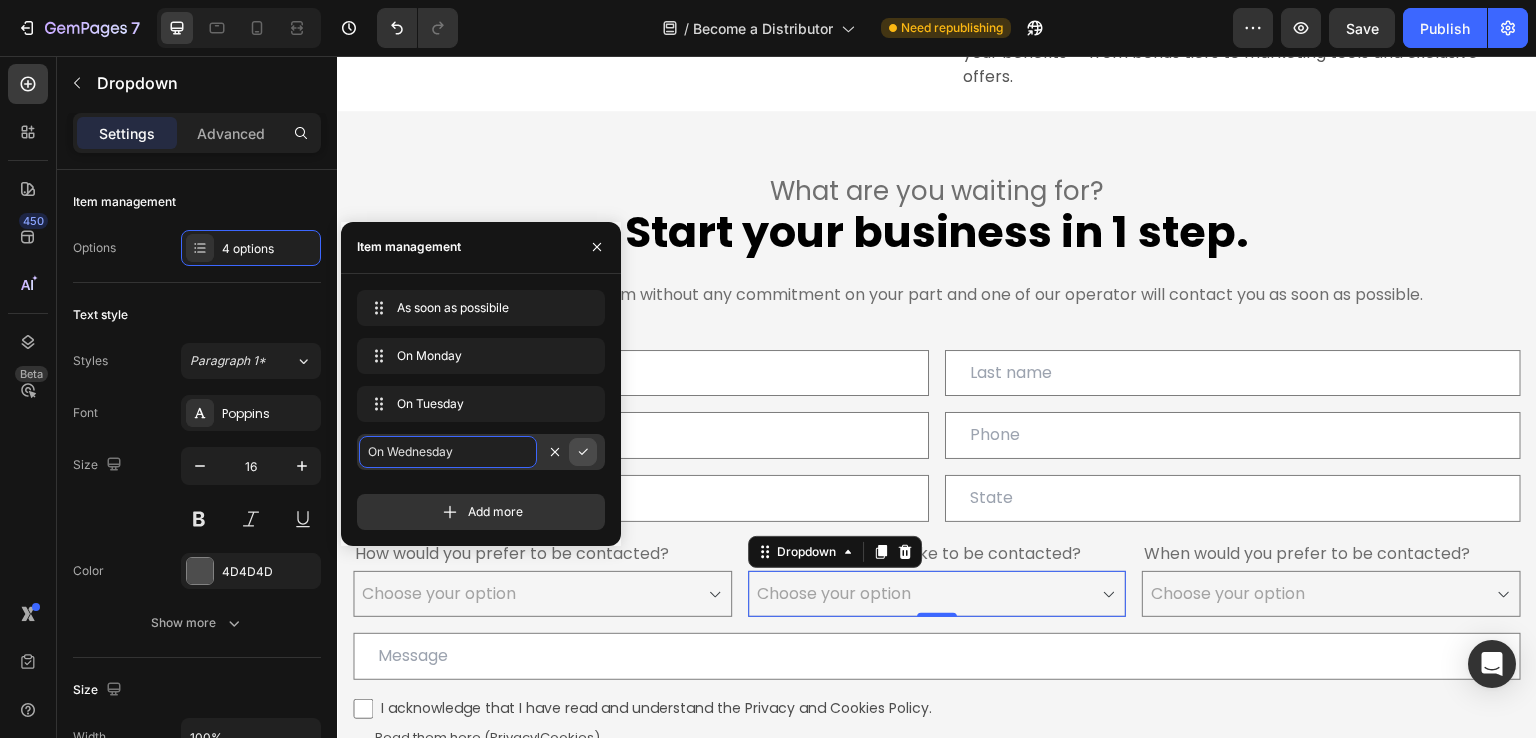 click 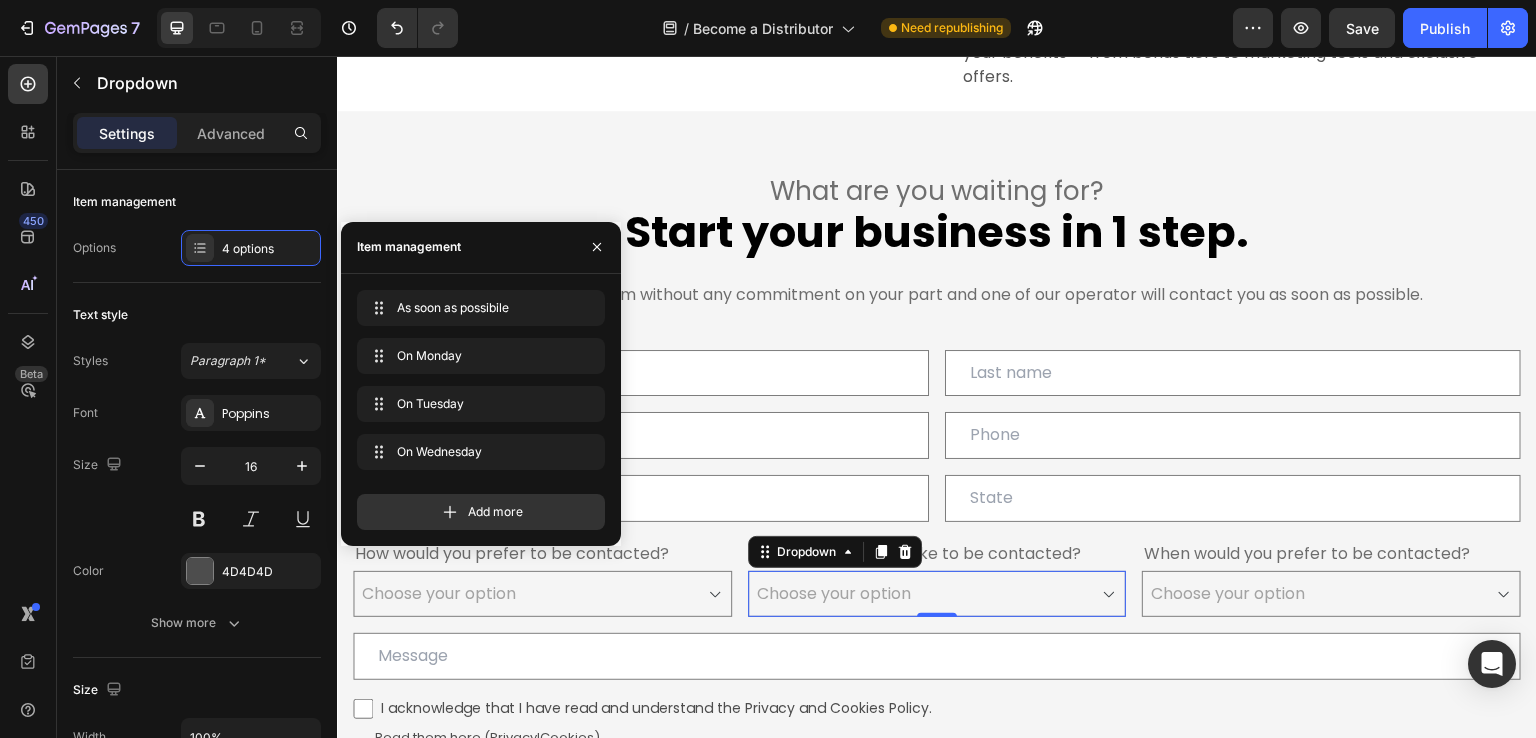 click on "As soon as possibile As soon as possibile On Monday On Monday On Tuesday On Tuesday On Wednesday On Wednesday Add more" at bounding box center (481, 410) 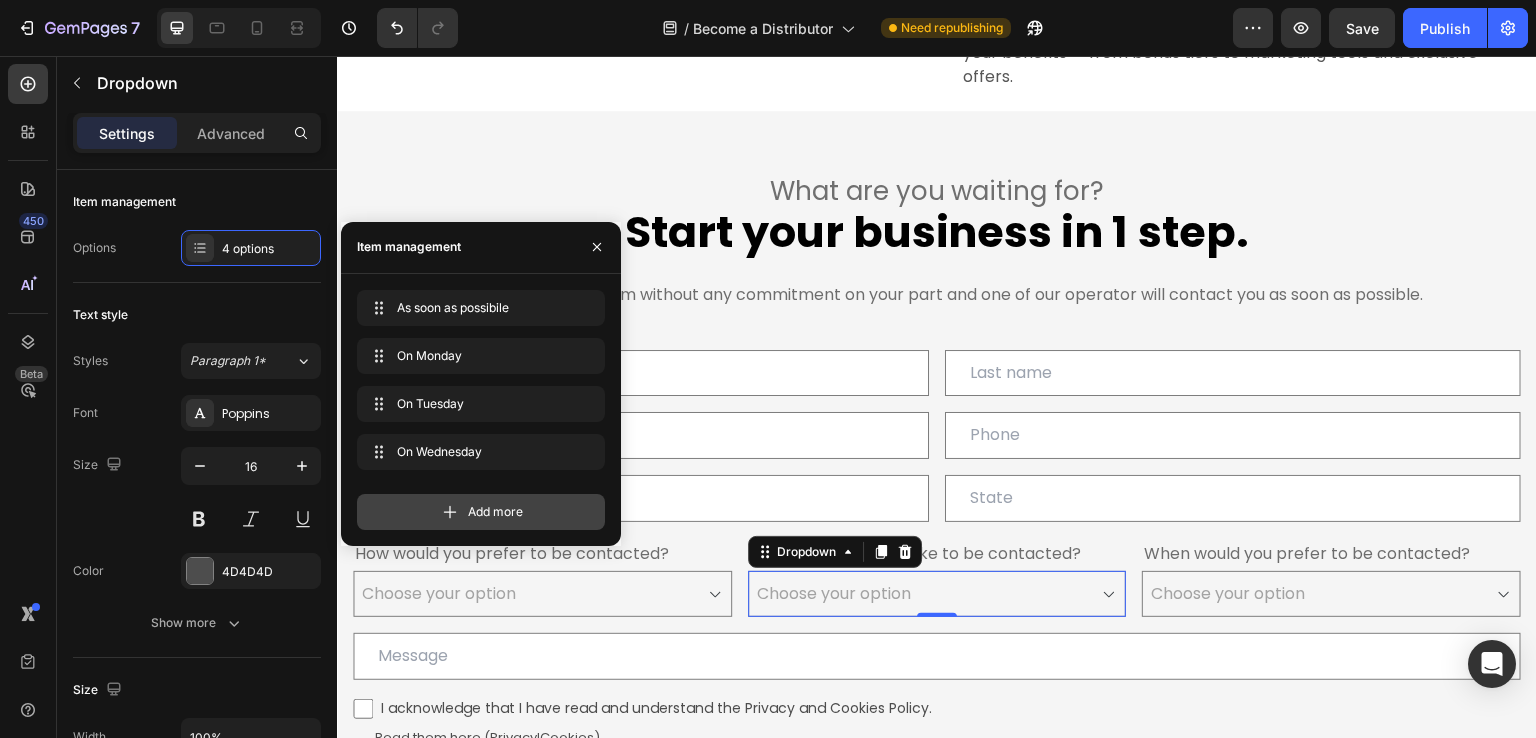 click on "Add more" at bounding box center [481, 512] 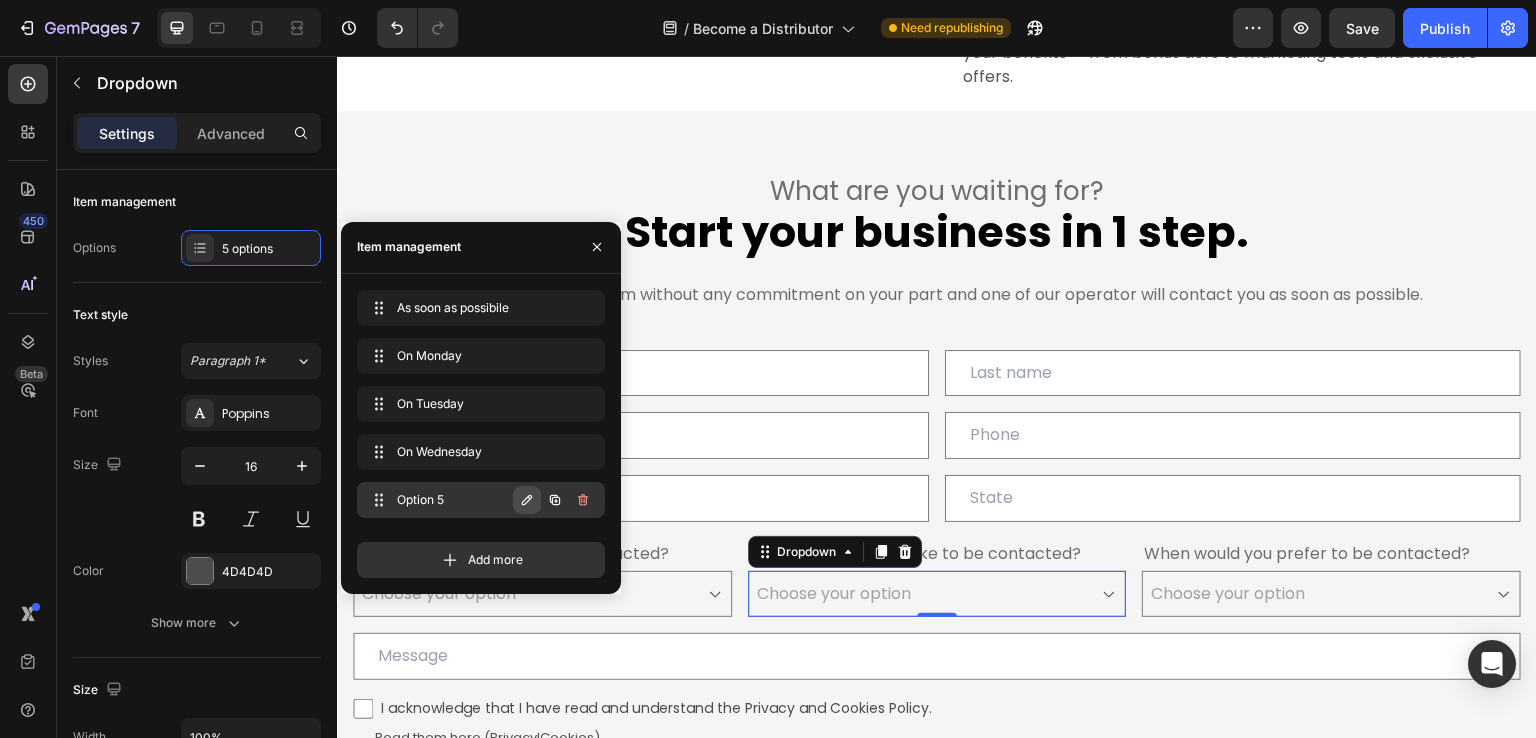 click at bounding box center (527, 500) 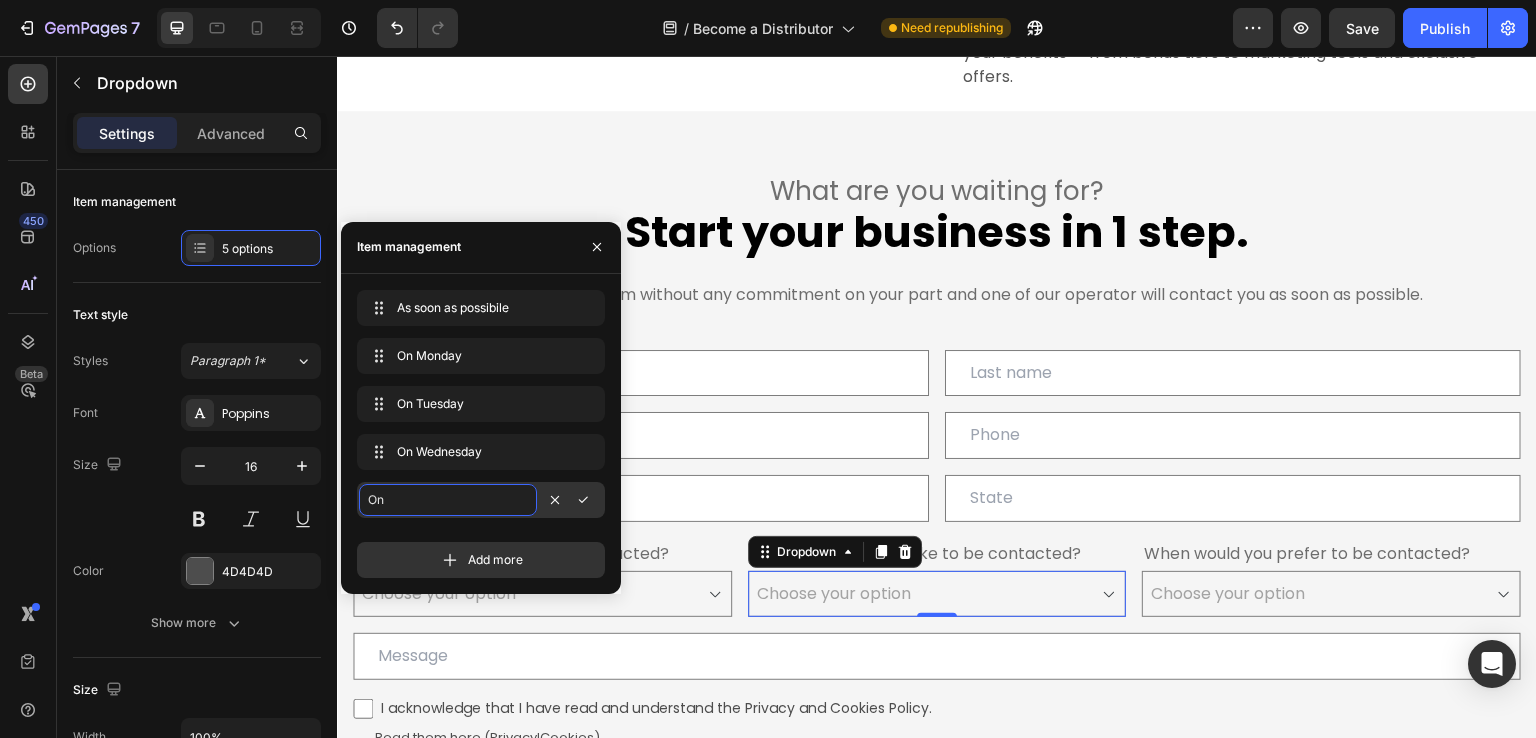 paste on "Thursday" 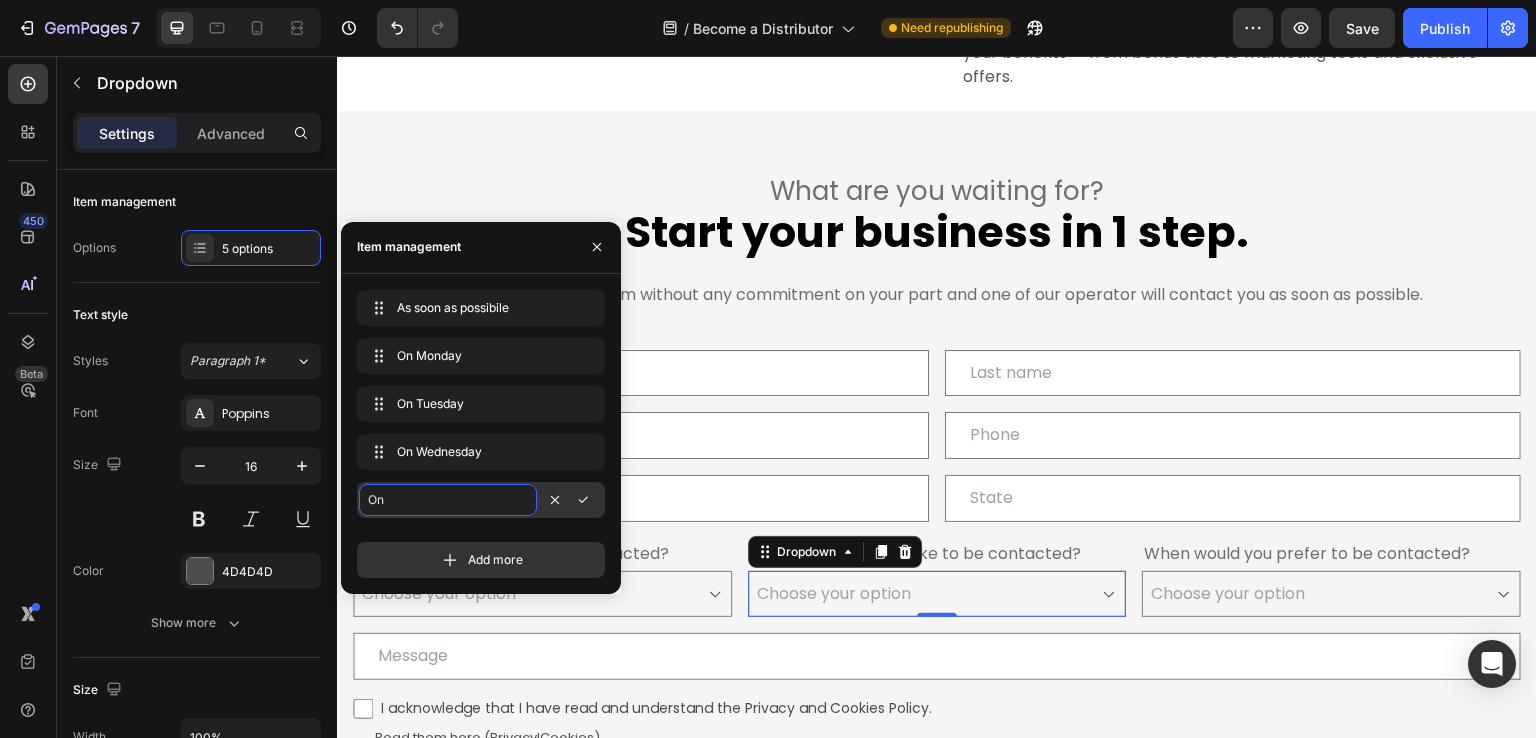 type on "On Thursday" 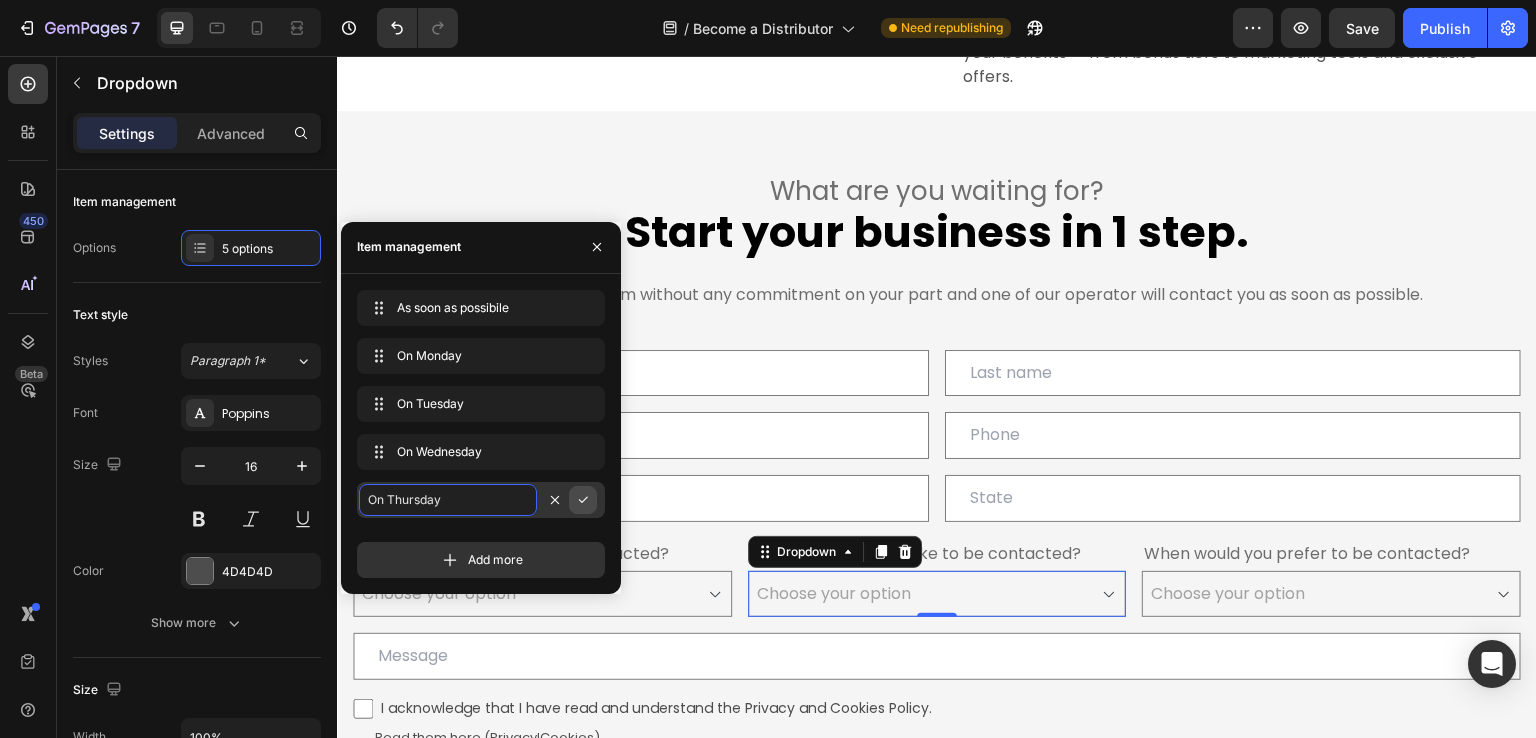 click 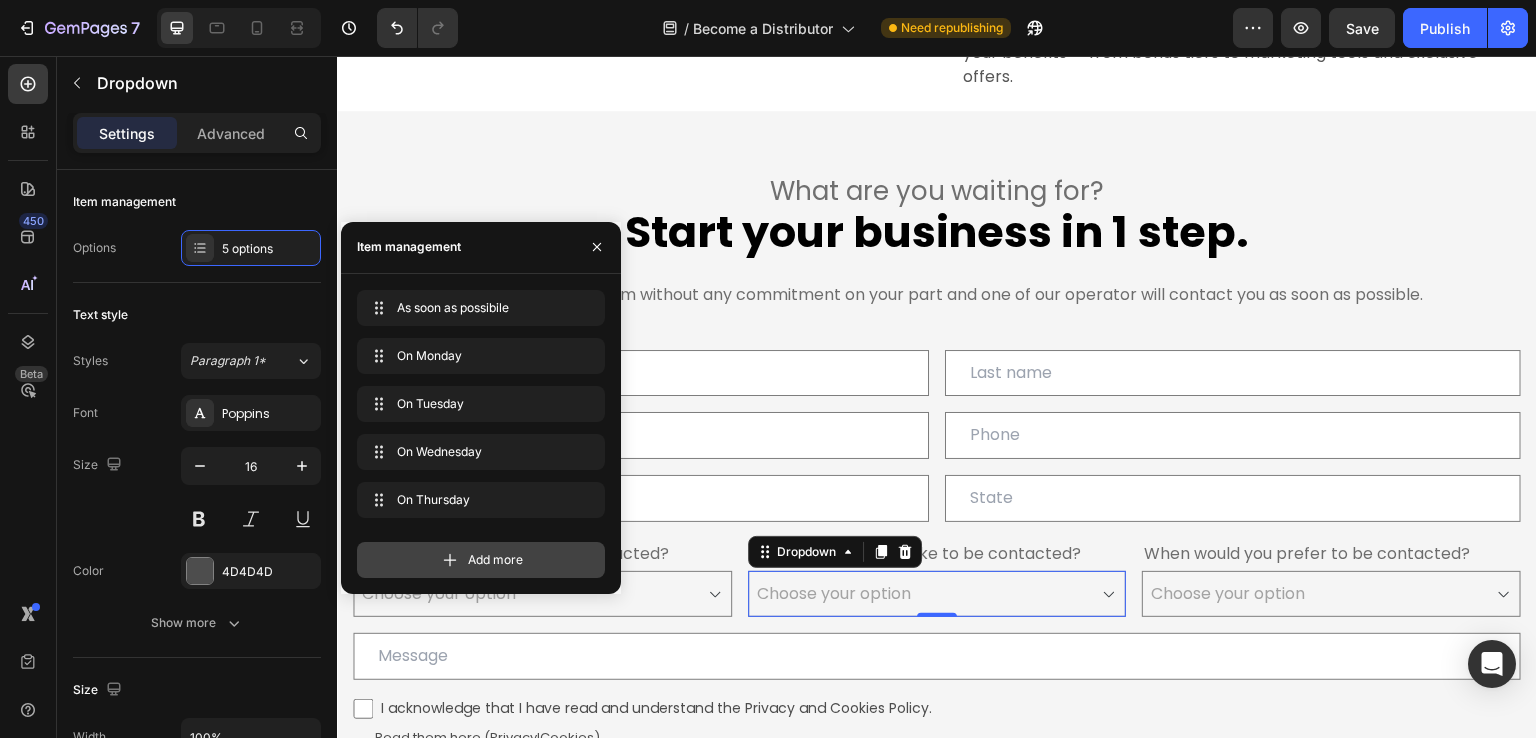 click on "Add more" at bounding box center (481, 560) 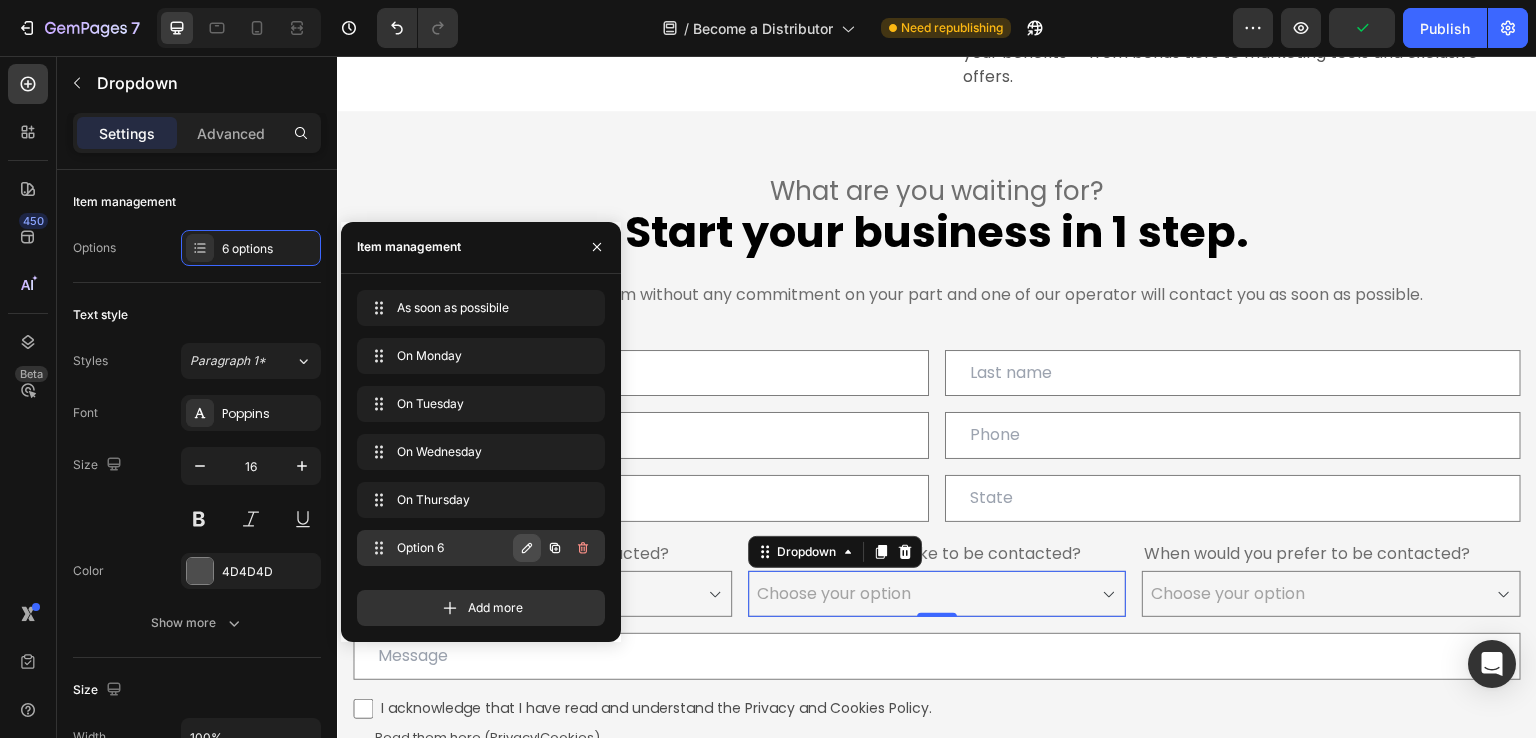 click 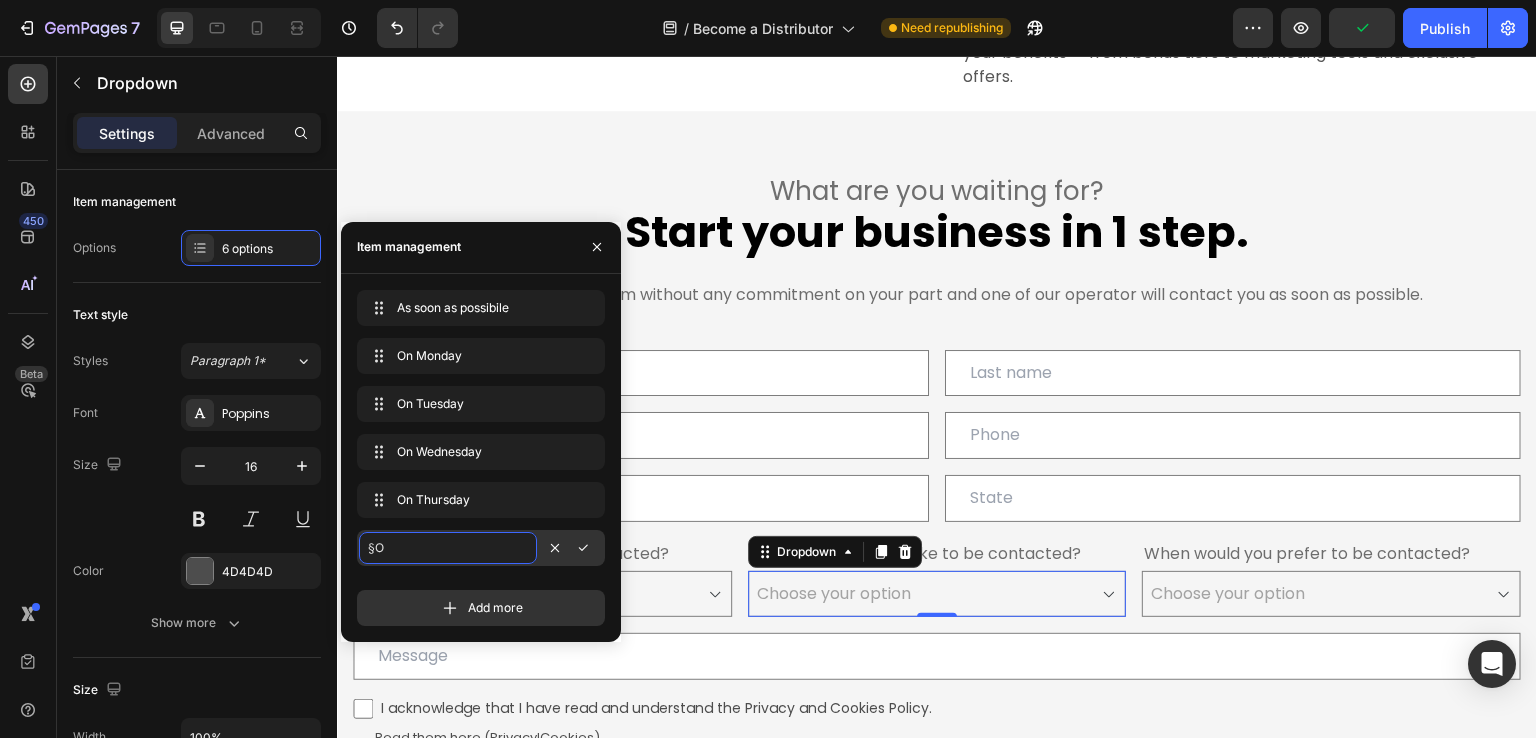 type on "§" 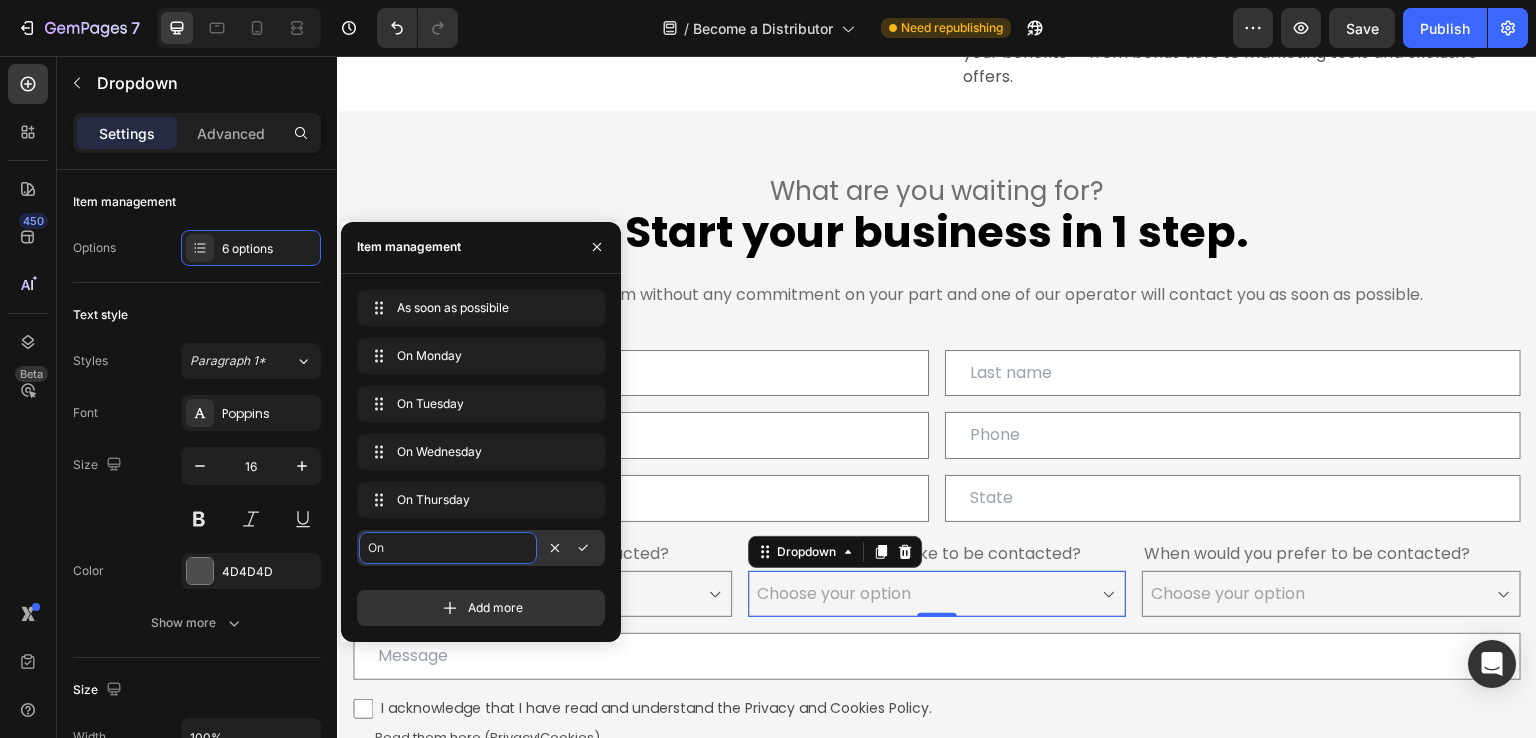 paste on "Friday" 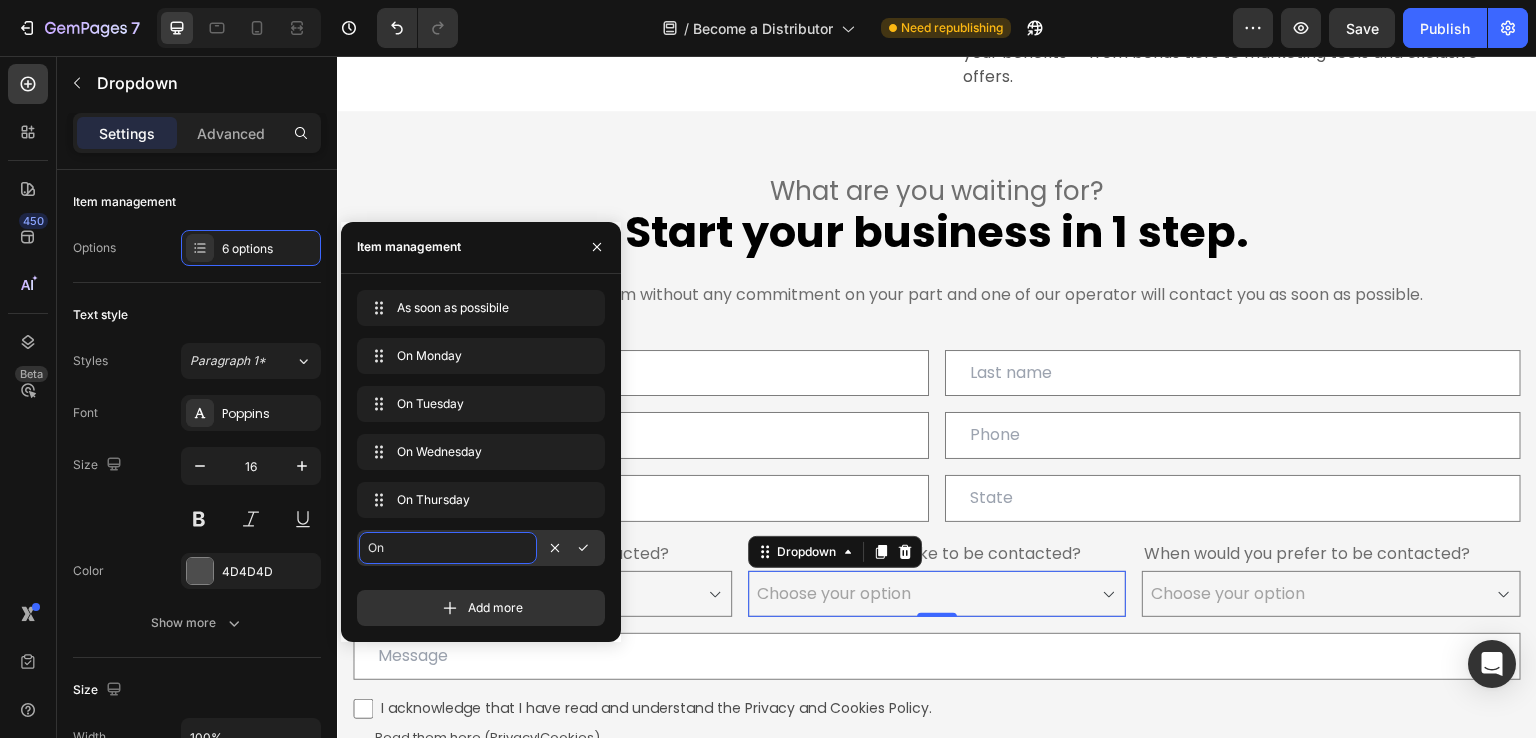 type on "On Friday" 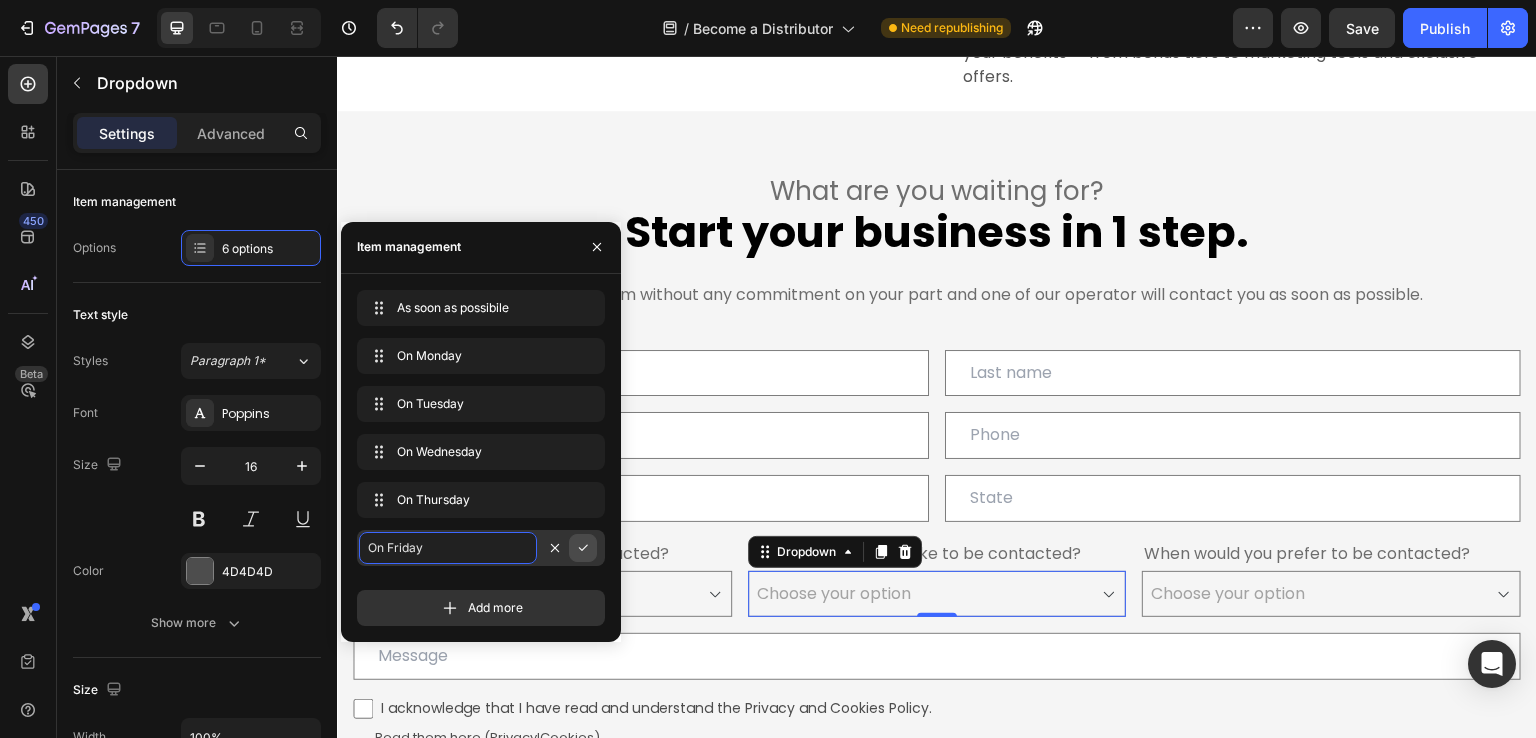 click 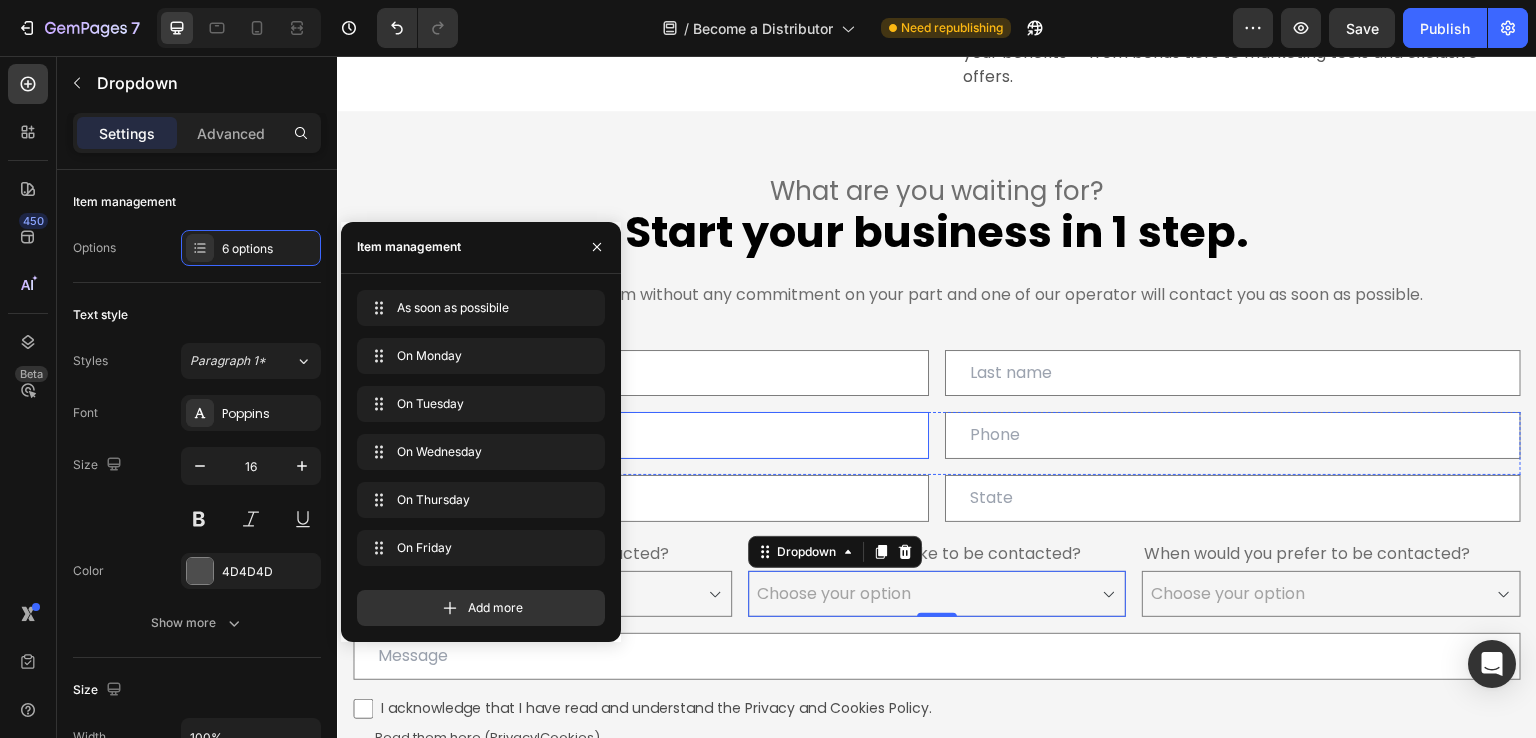 click at bounding box center [641, 435] 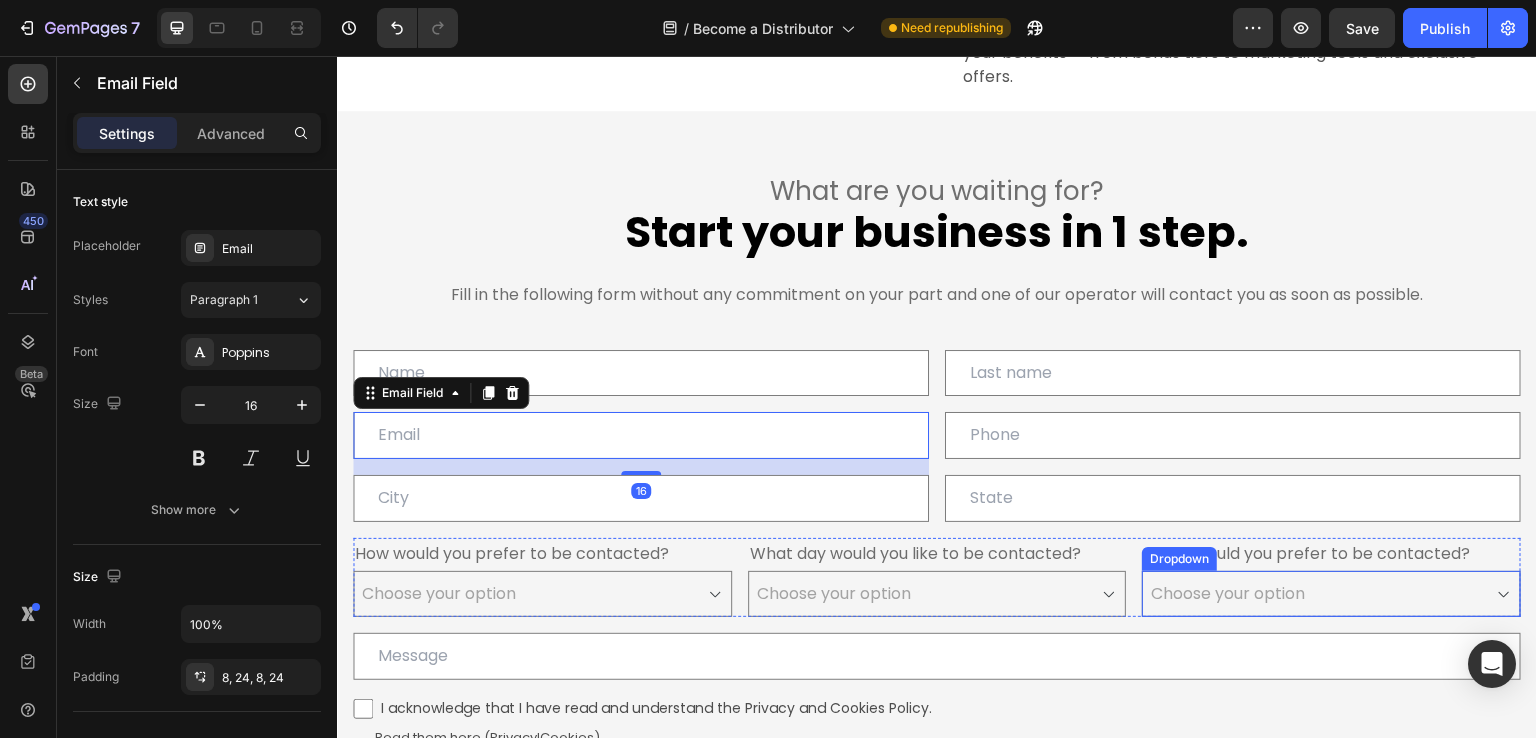 click on "Choose your option As soon as possibile In the morning In the afternoon" at bounding box center (1331, 594) 